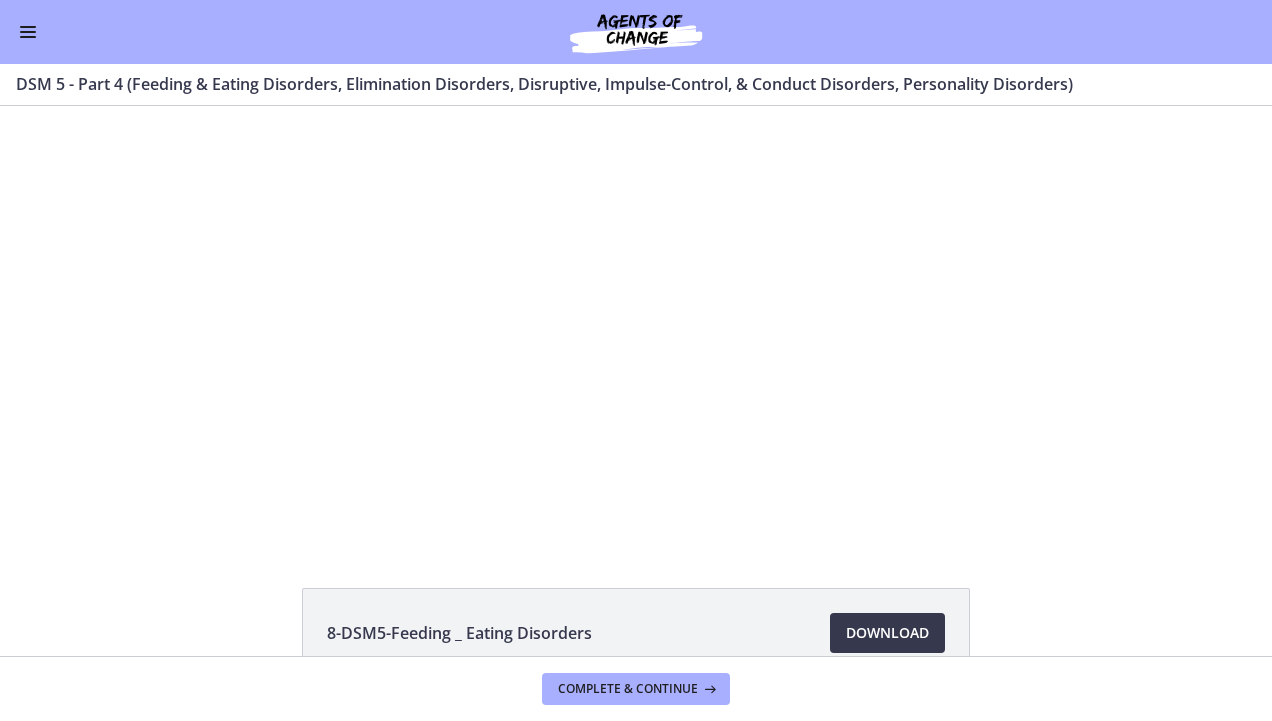 scroll, scrollTop: 0, scrollLeft: 0, axis: both 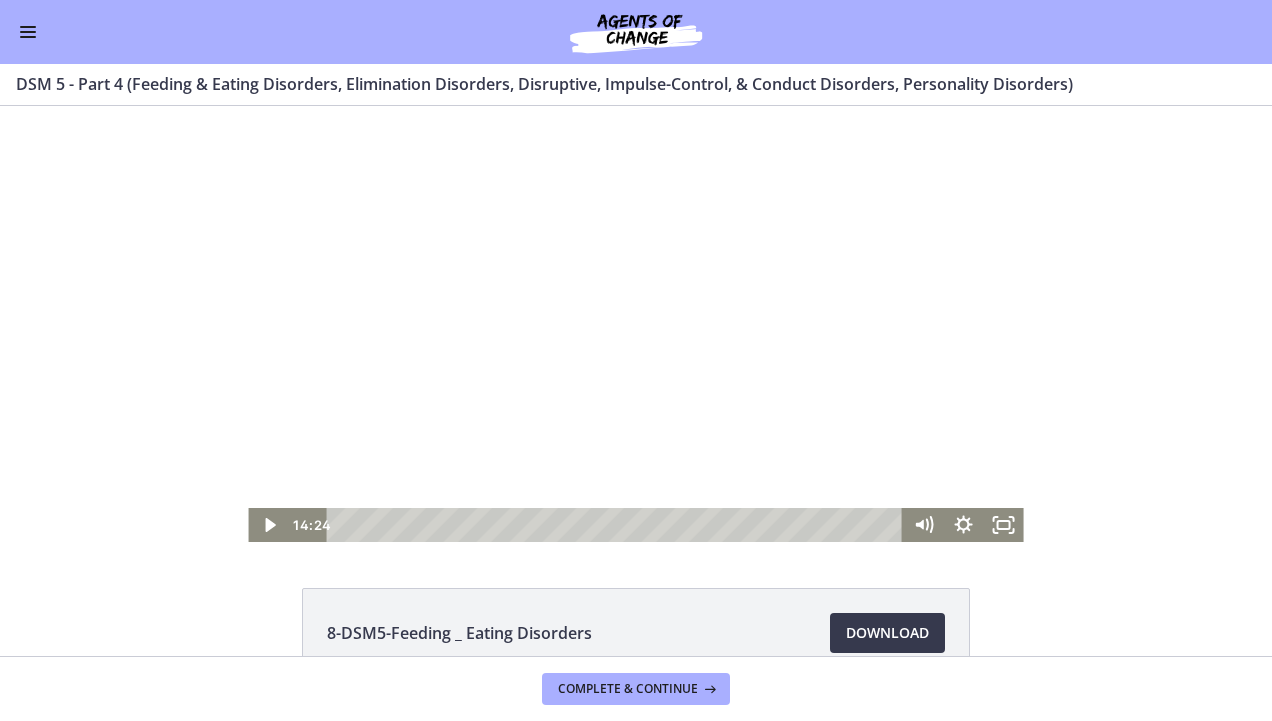drag, startPoint x: 0, startPoint y: 106, endPoint x: 585, endPoint y: 237, distance: 599.4881 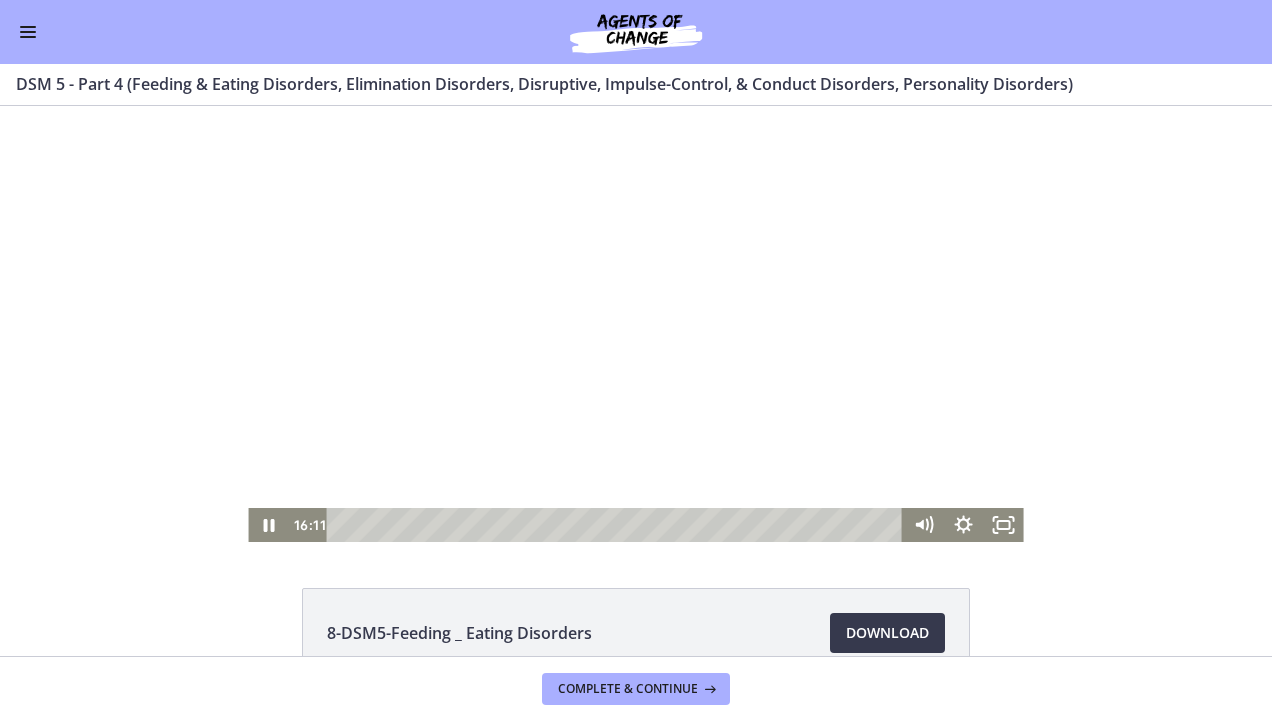 click at bounding box center (635, 324) 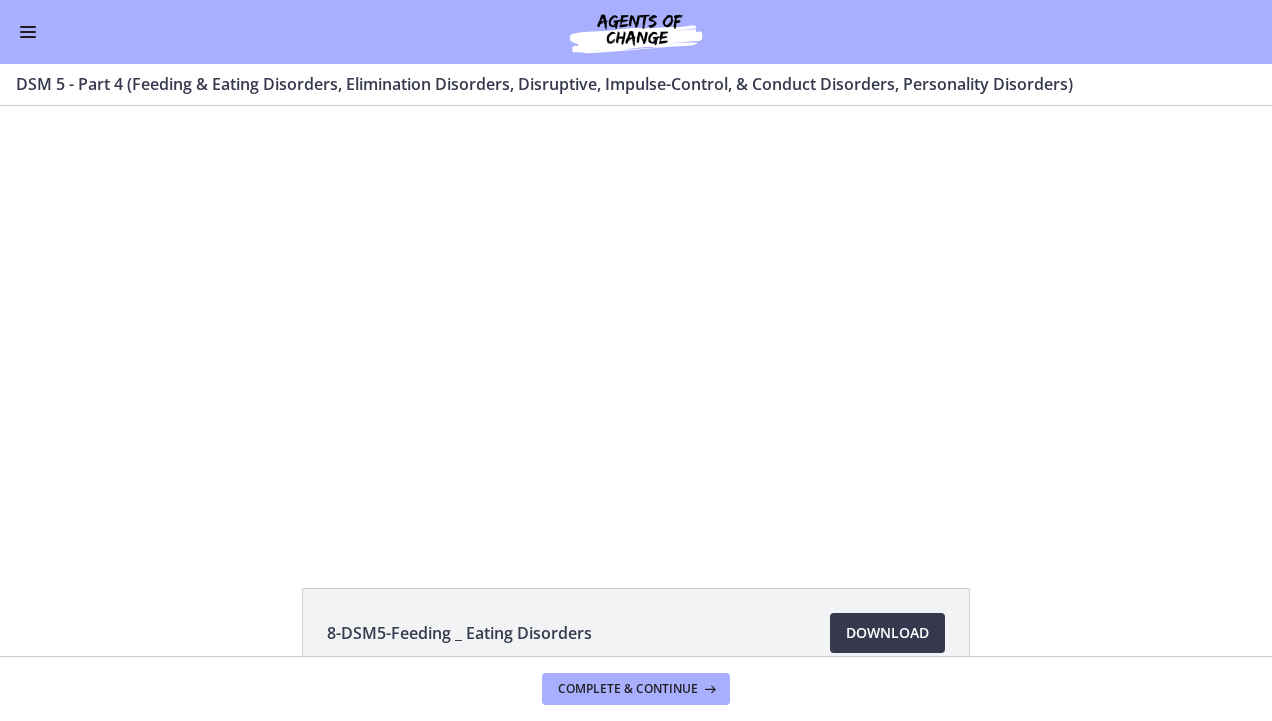 click on "Click for sound
@keyframes VOLUME_SMALL_WAVE_FLASH {
0% { opacity: 0; }
33% { opacity: 1; }
66% { opacity: 1; }
100% { opacity: 0; }
}
@keyframes VOLUME_LARGE_WAVE_FLASH {
0% { opacity: 0; }
33% { opacity: 1; }
66% { opacity: 1; }
100% { opacity: 0; }
}
.volume__small-wave {
animation: VOLUME_SMALL_WAVE_FLASH 2s infinite;
opacity: 0;
}
.volume__large-wave {
animation: VOLUME_LARGE_WAVE_FLASH 2s infinite .3s;
opacity: 0;
}
[TIME] [TIME]" at bounding box center (636, 324) 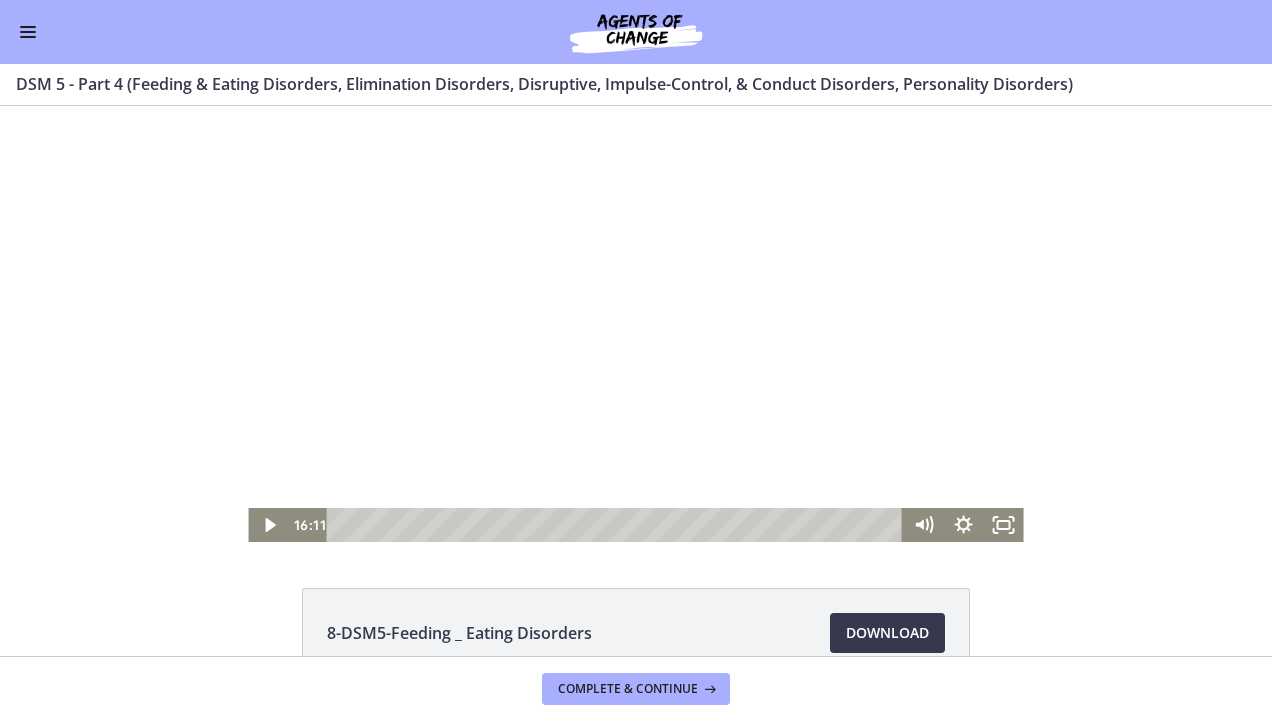click at bounding box center [635, 324] 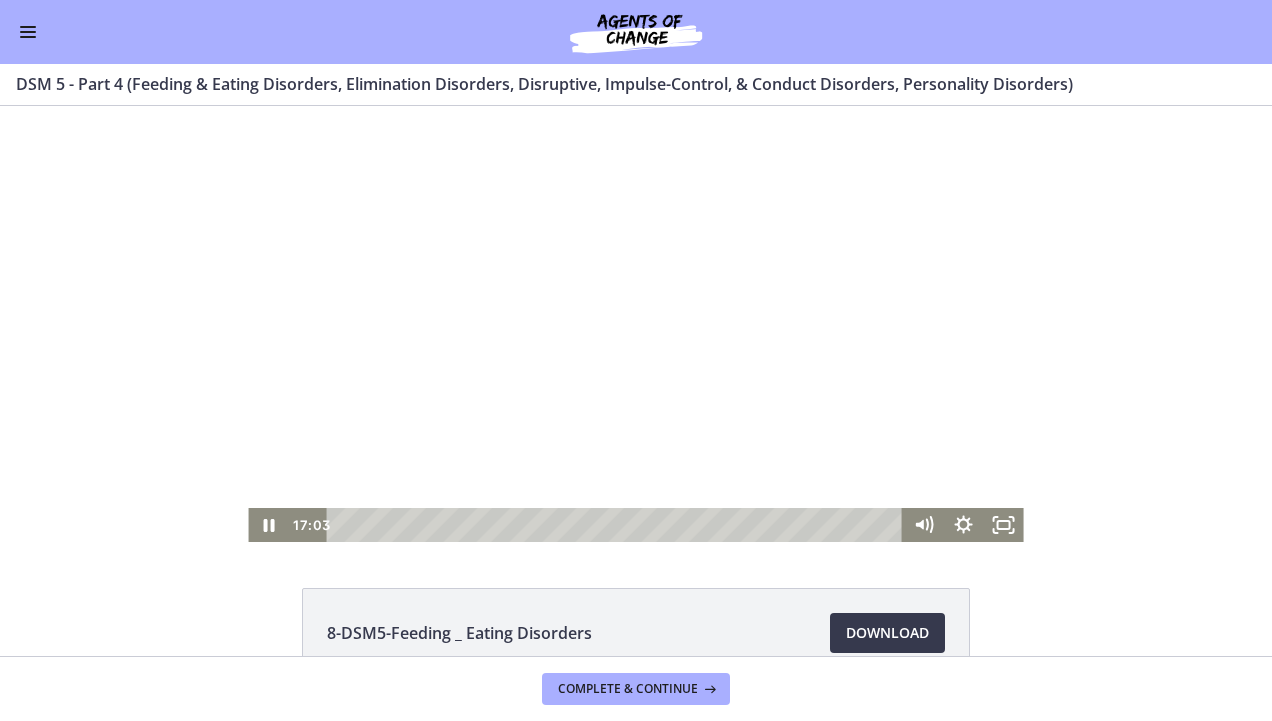 click at bounding box center [635, 324] 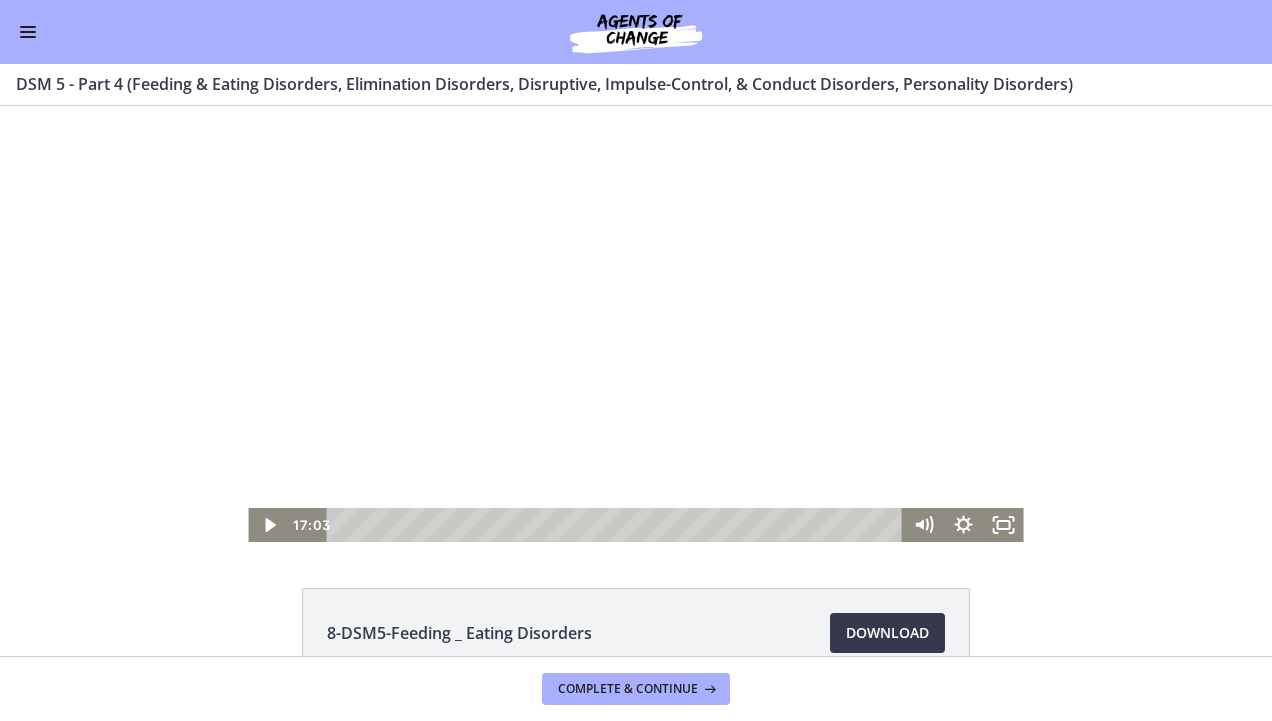 click at bounding box center [635, 324] 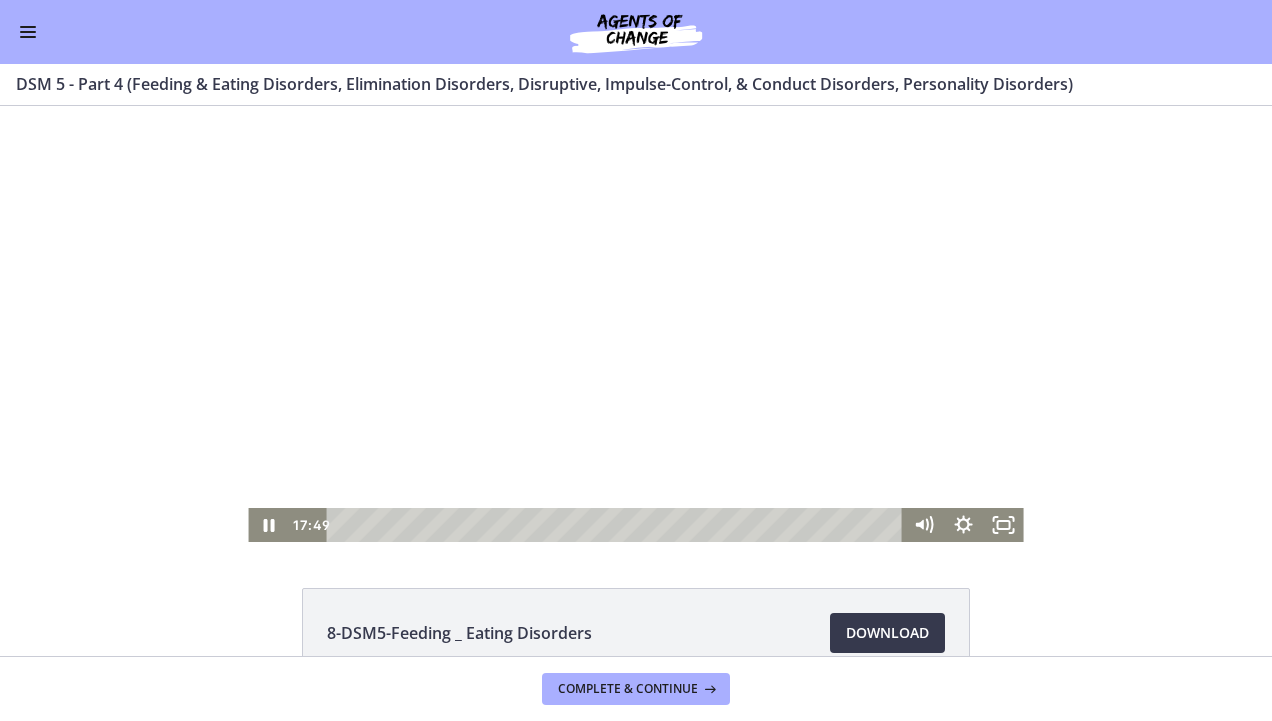 click at bounding box center (635, 324) 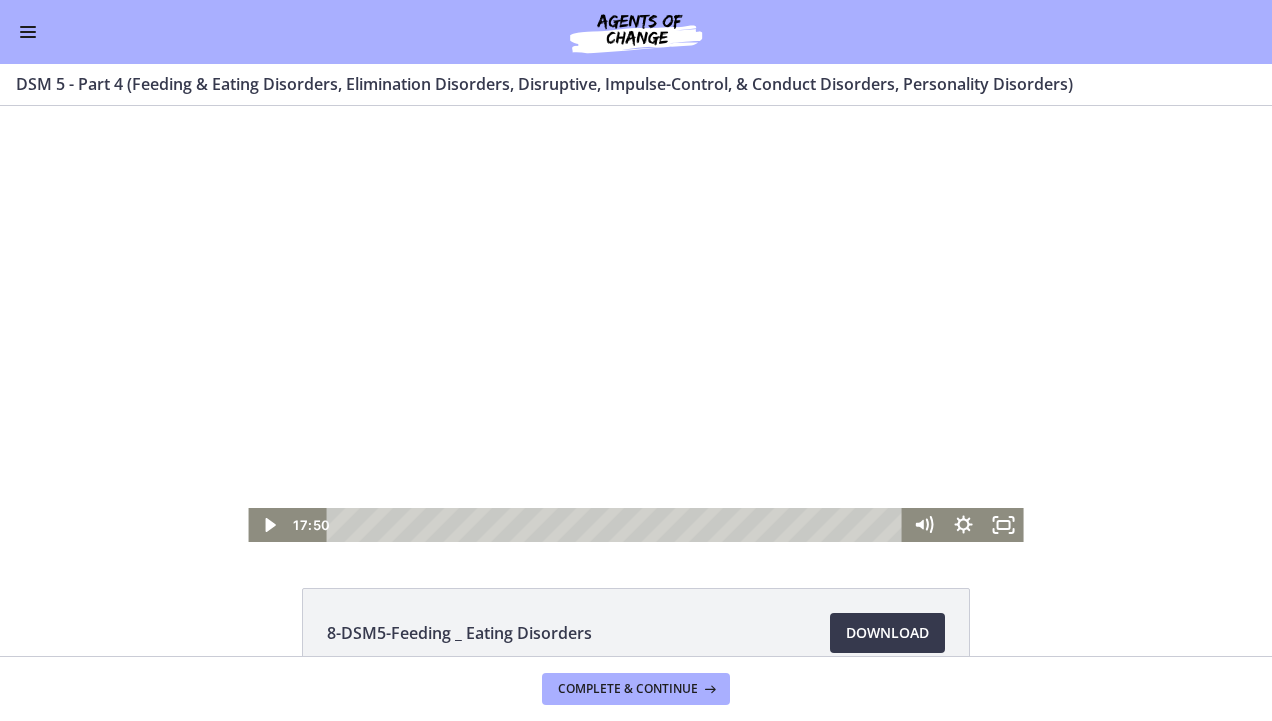 click at bounding box center (635, 324) 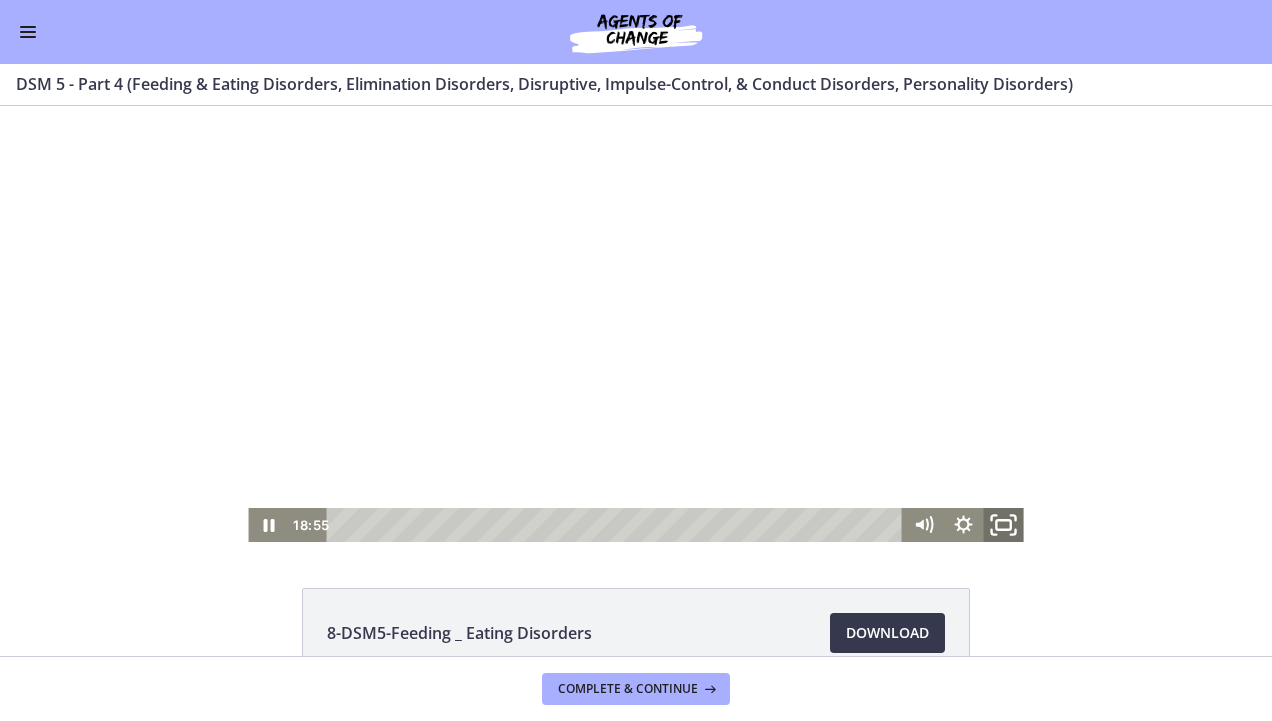 click 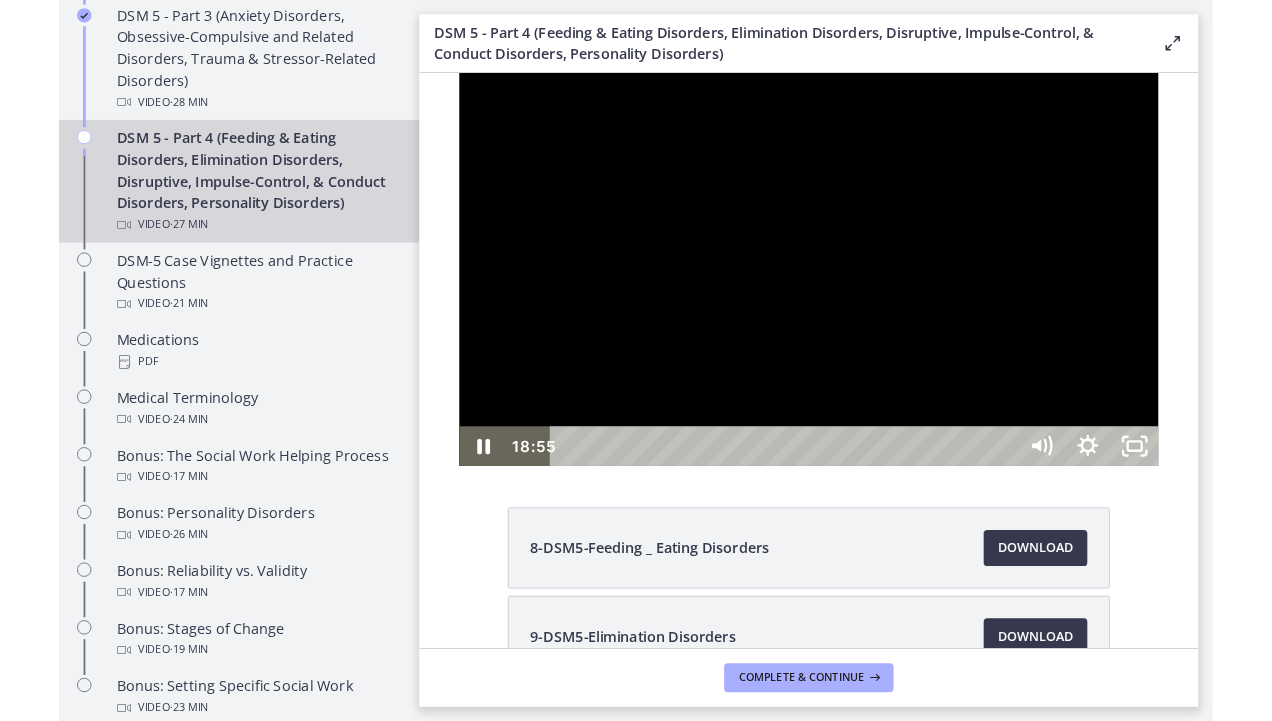 scroll, scrollTop: 1189, scrollLeft: 0, axis: vertical 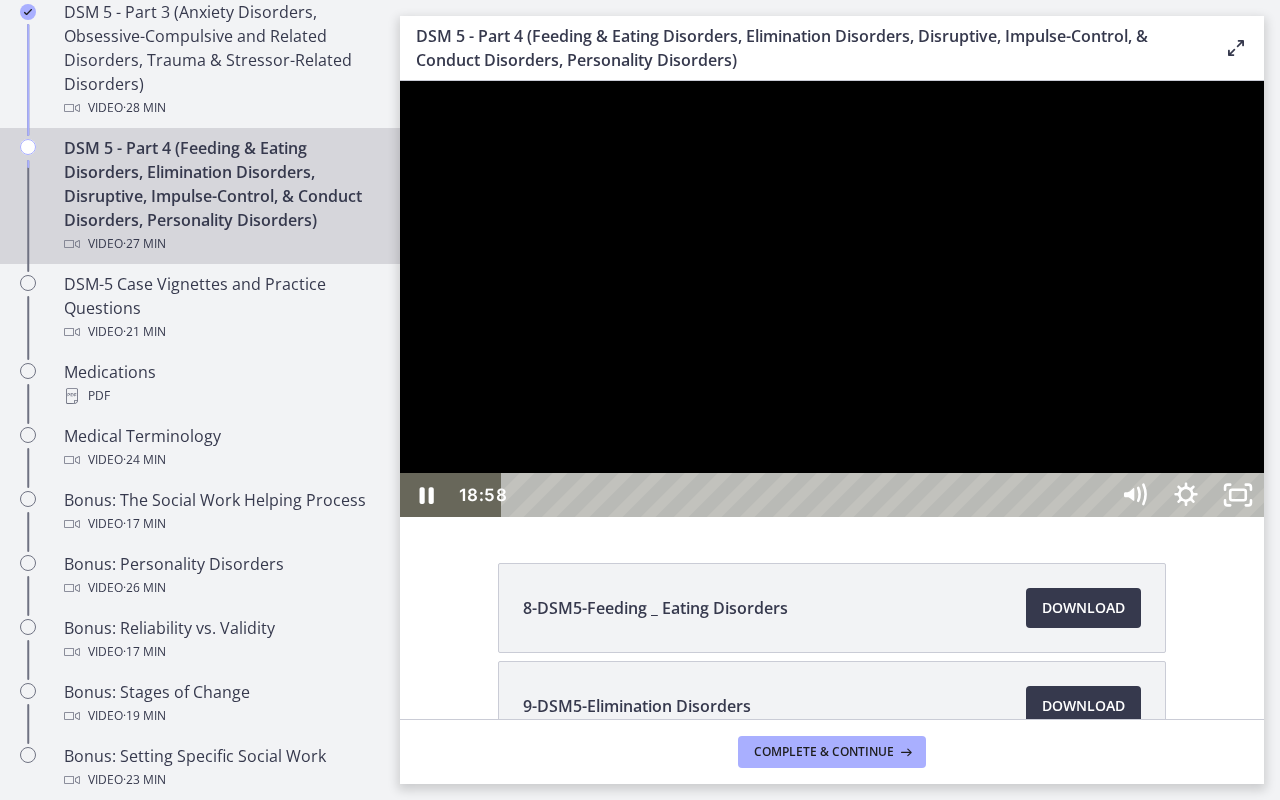 click at bounding box center [832, 299] 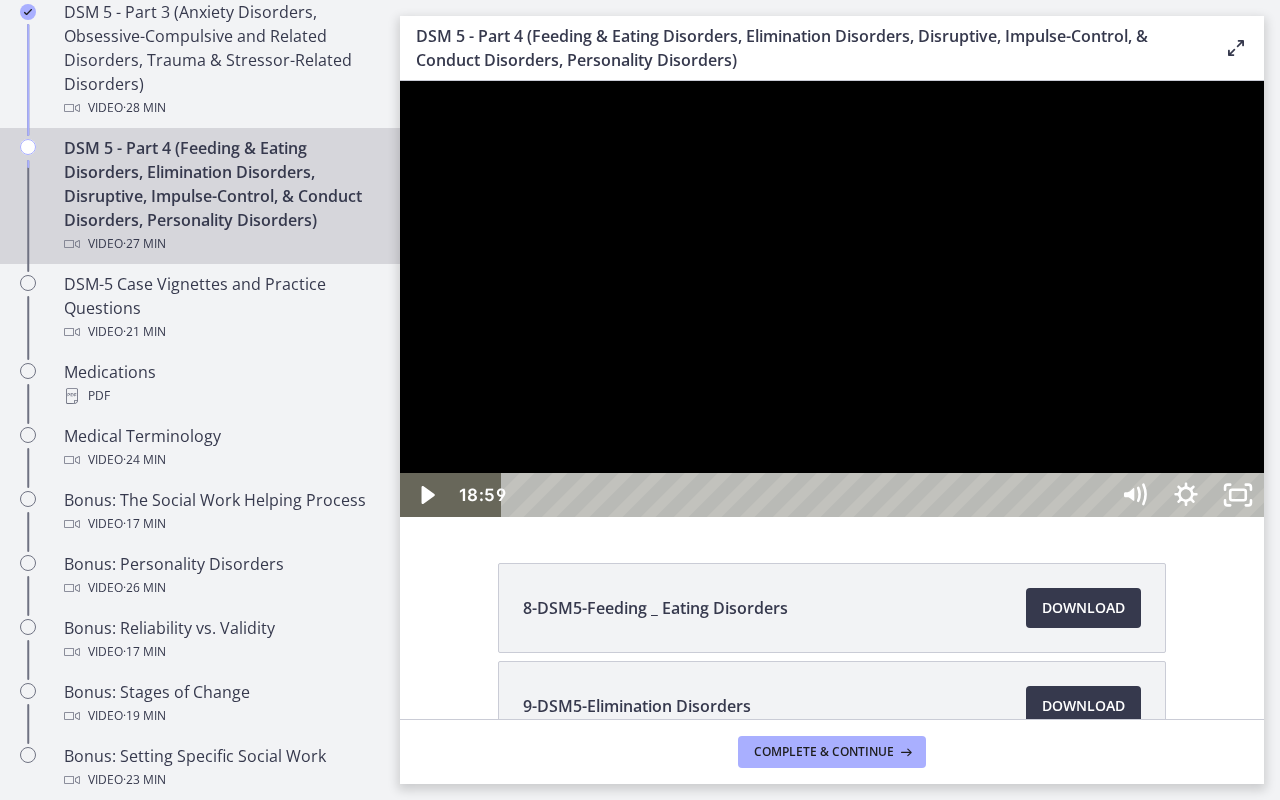 click at bounding box center (832, 299) 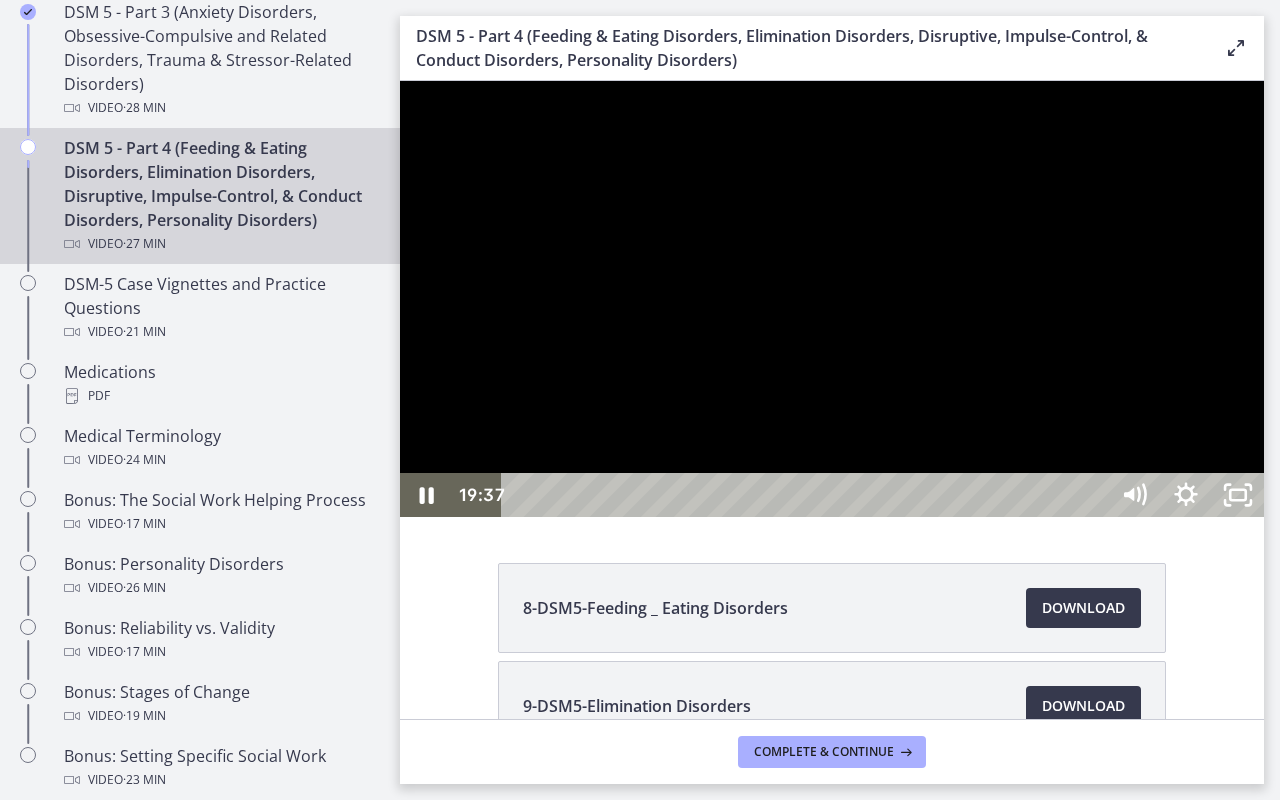 click at bounding box center (832, 299) 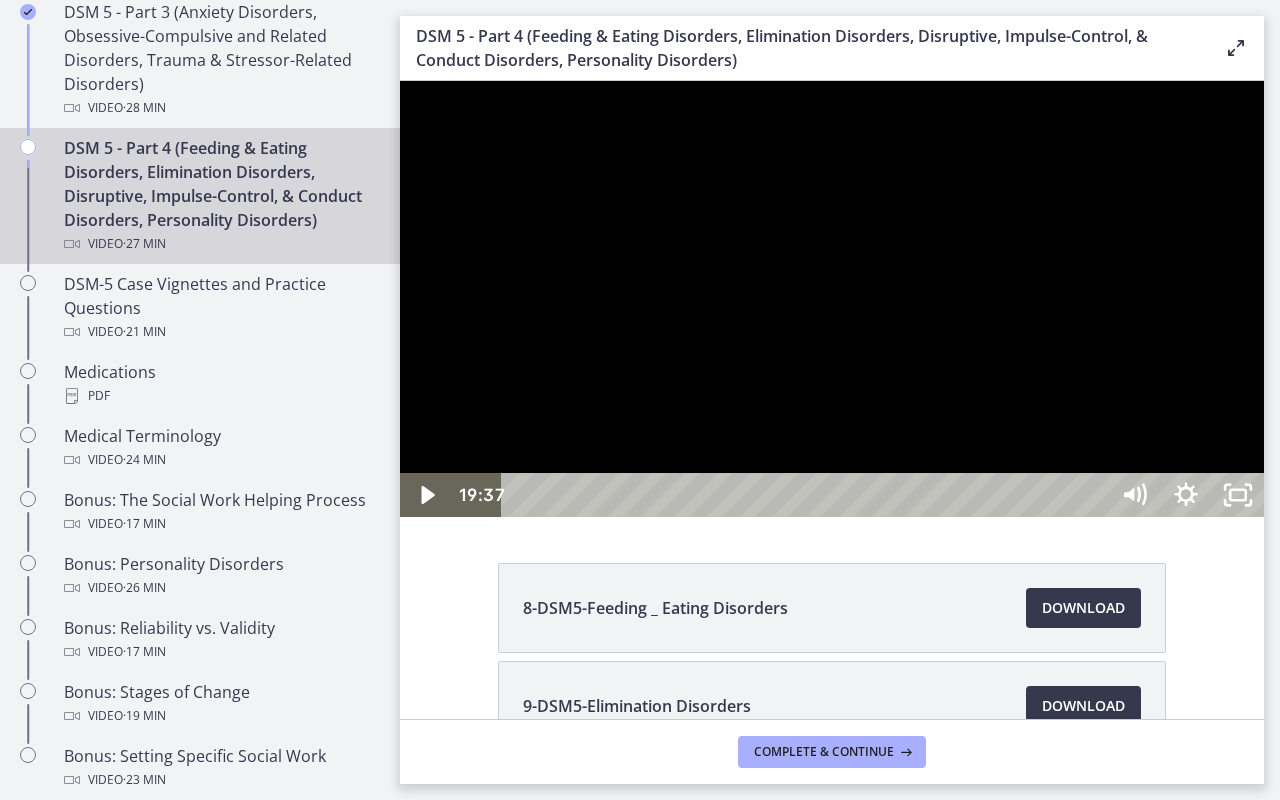 click at bounding box center (832, 299) 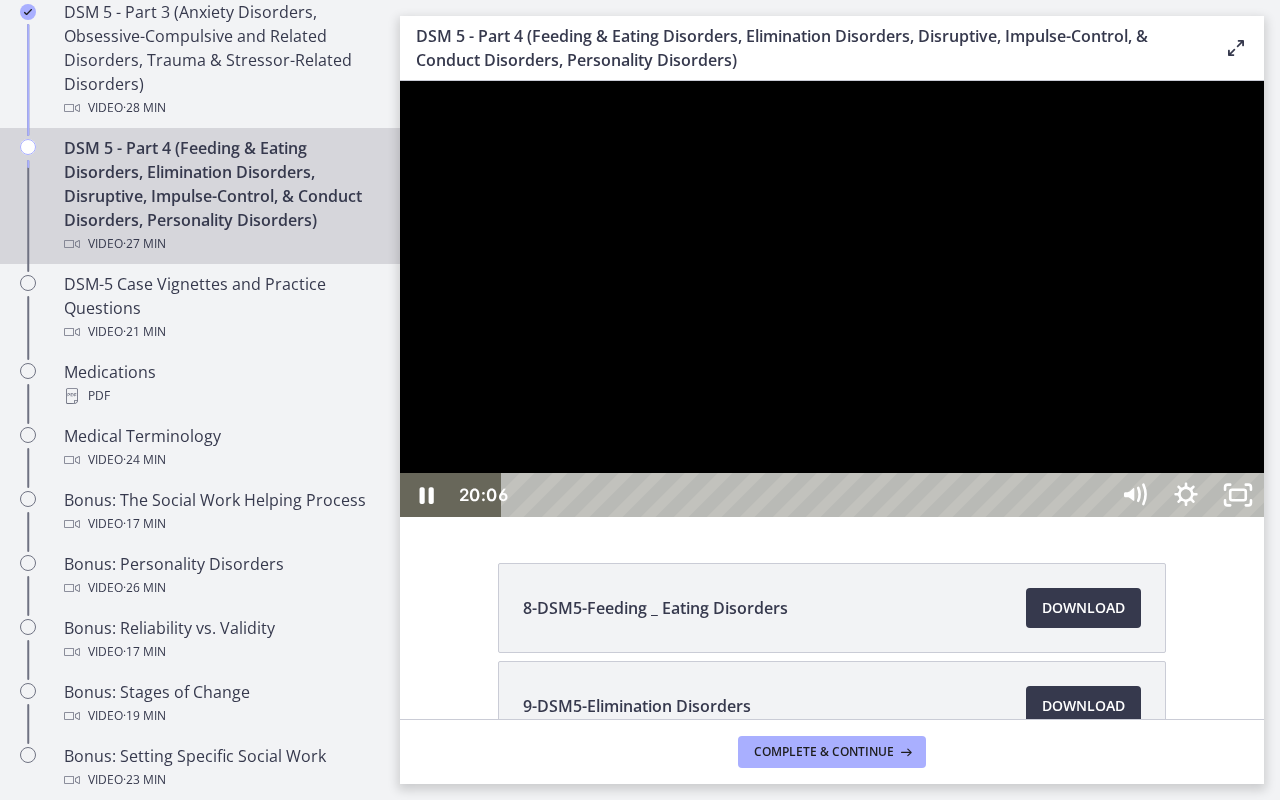 click at bounding box center [832, 299] 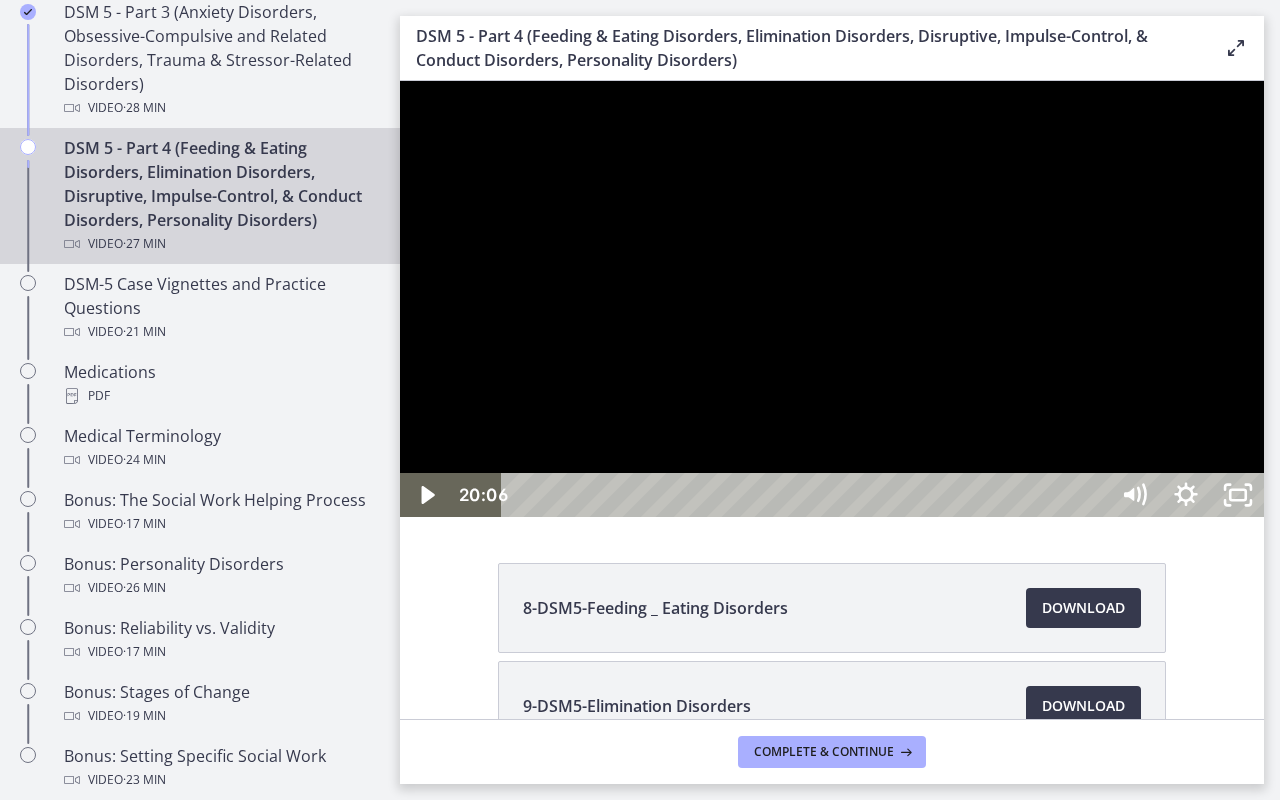 click at bounding box center [832, 299] 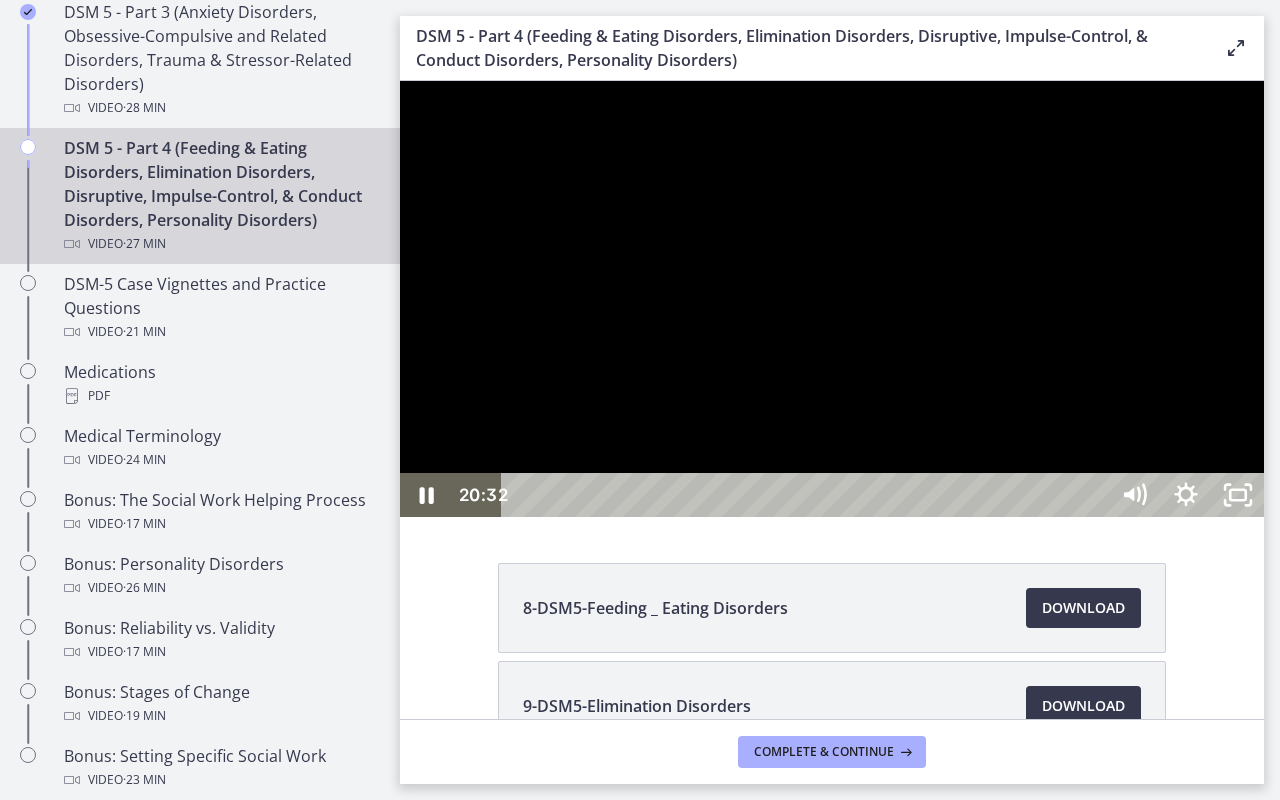 click at bounding box center [832, 299] 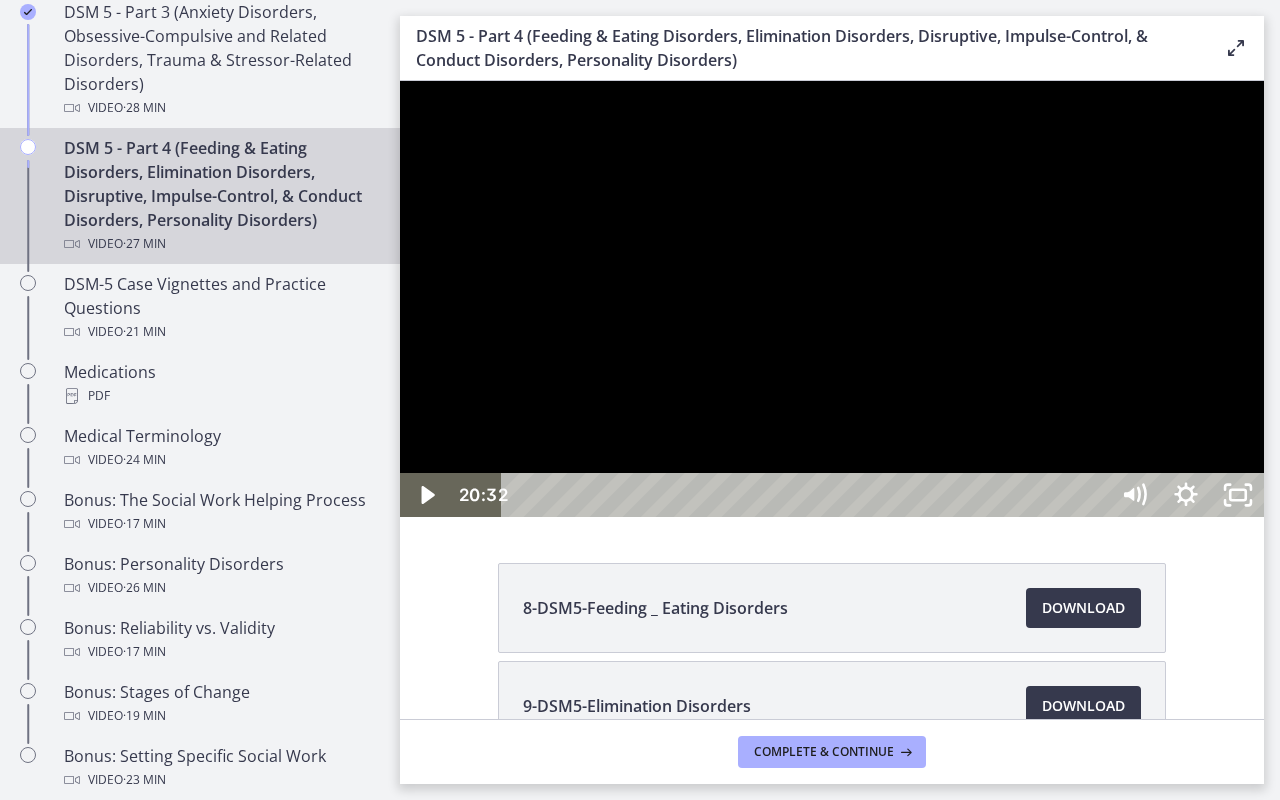 click at bounding box center [832, 299] 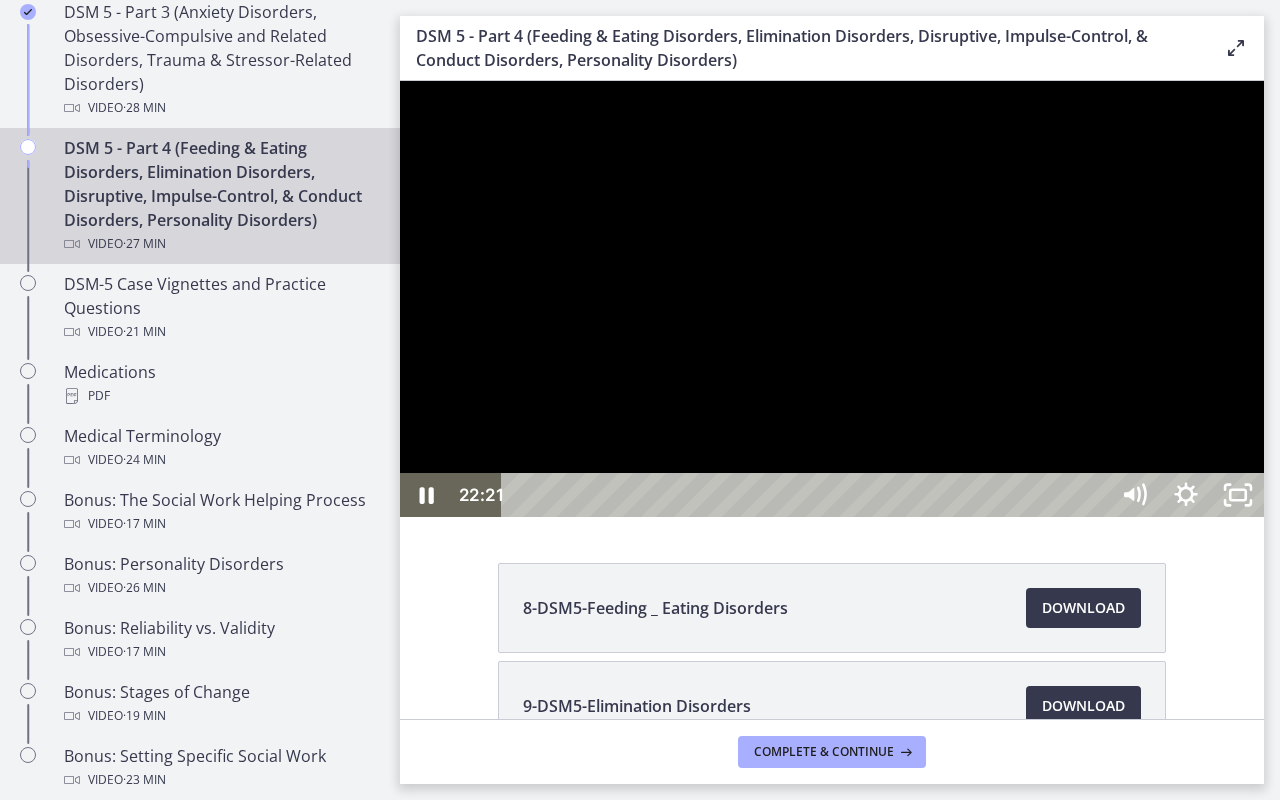 click at bounding box center [832, 299] 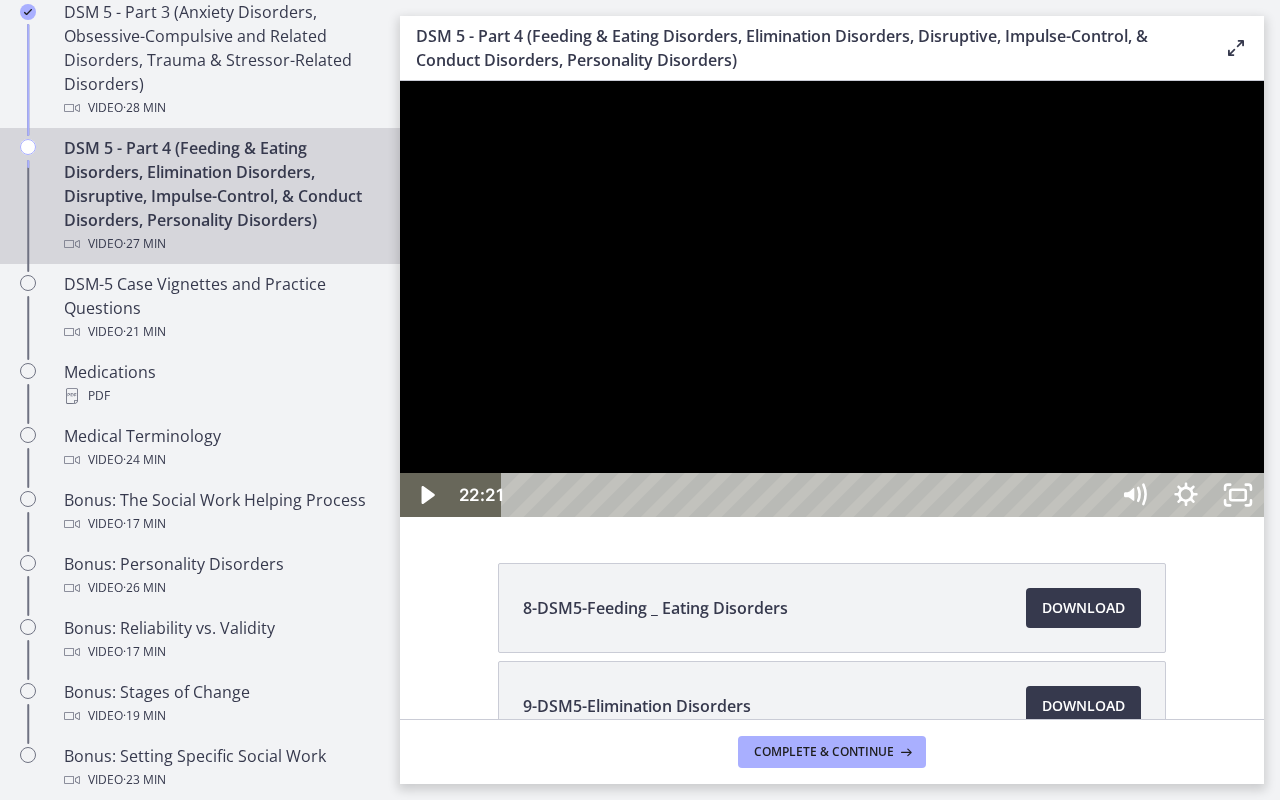 click at bounding box center [832, 299] 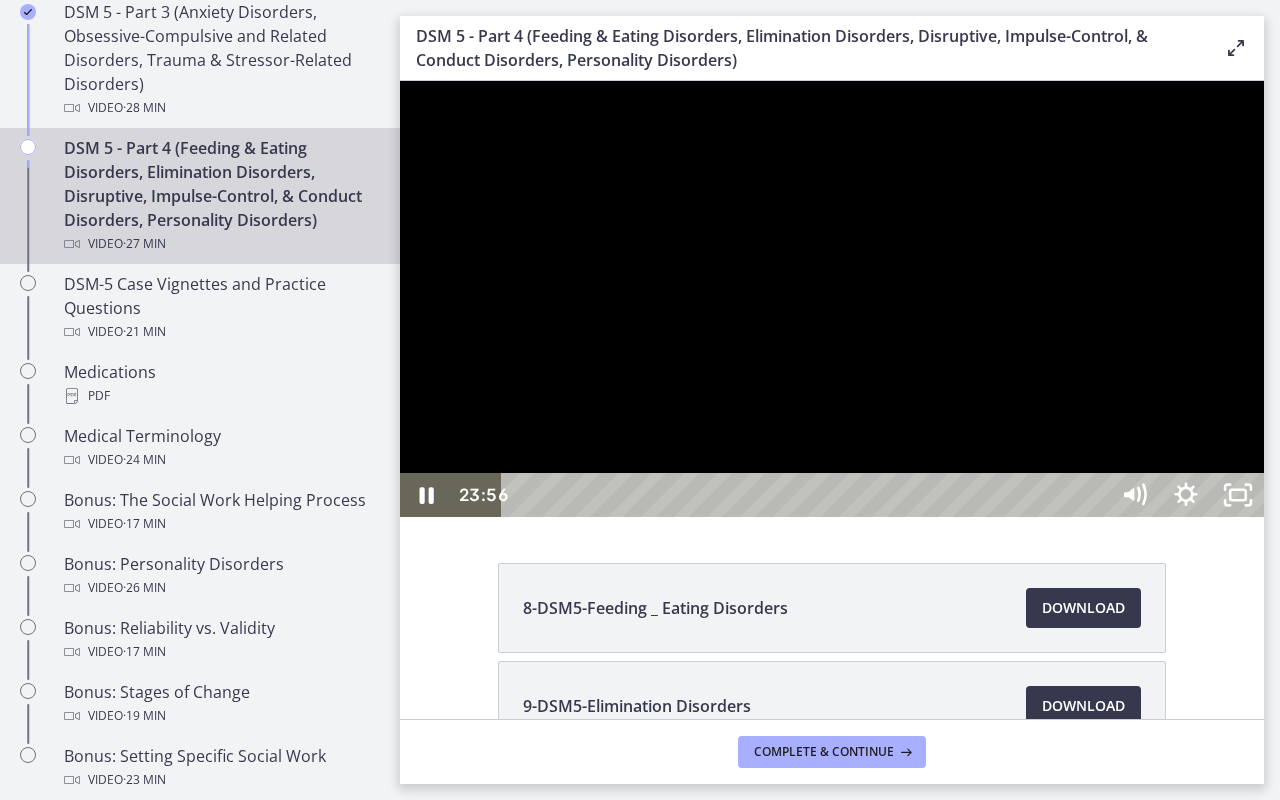 click at bounding box center (832, 299) 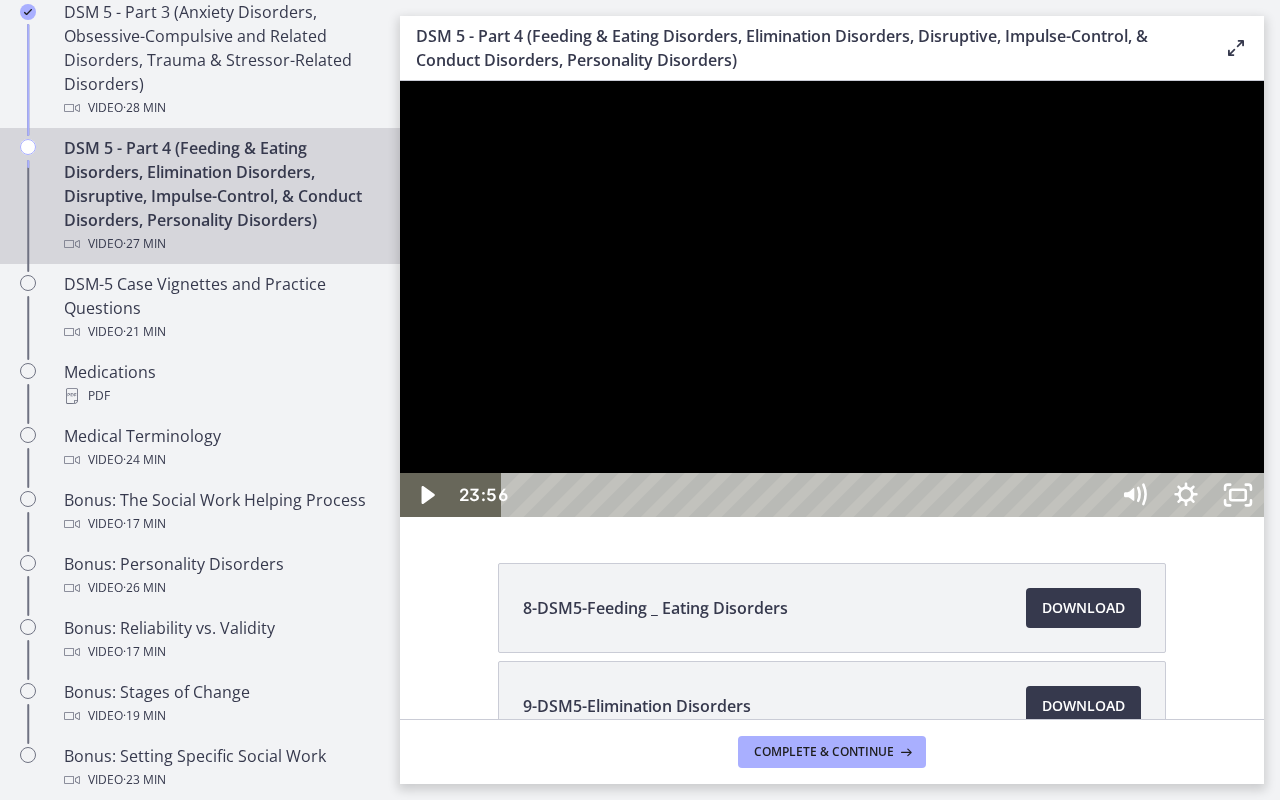 click at bounding box center [832, 299] 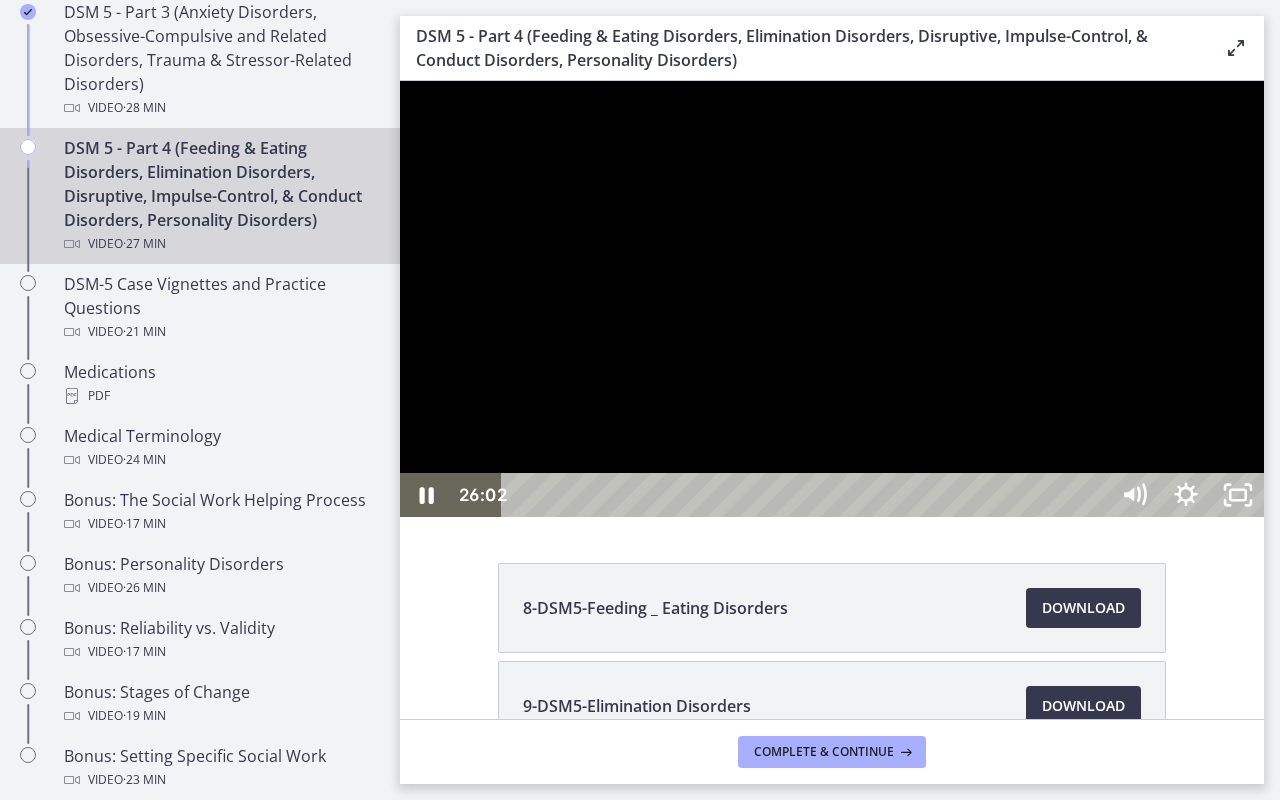 click at bounding box center (832, 299) 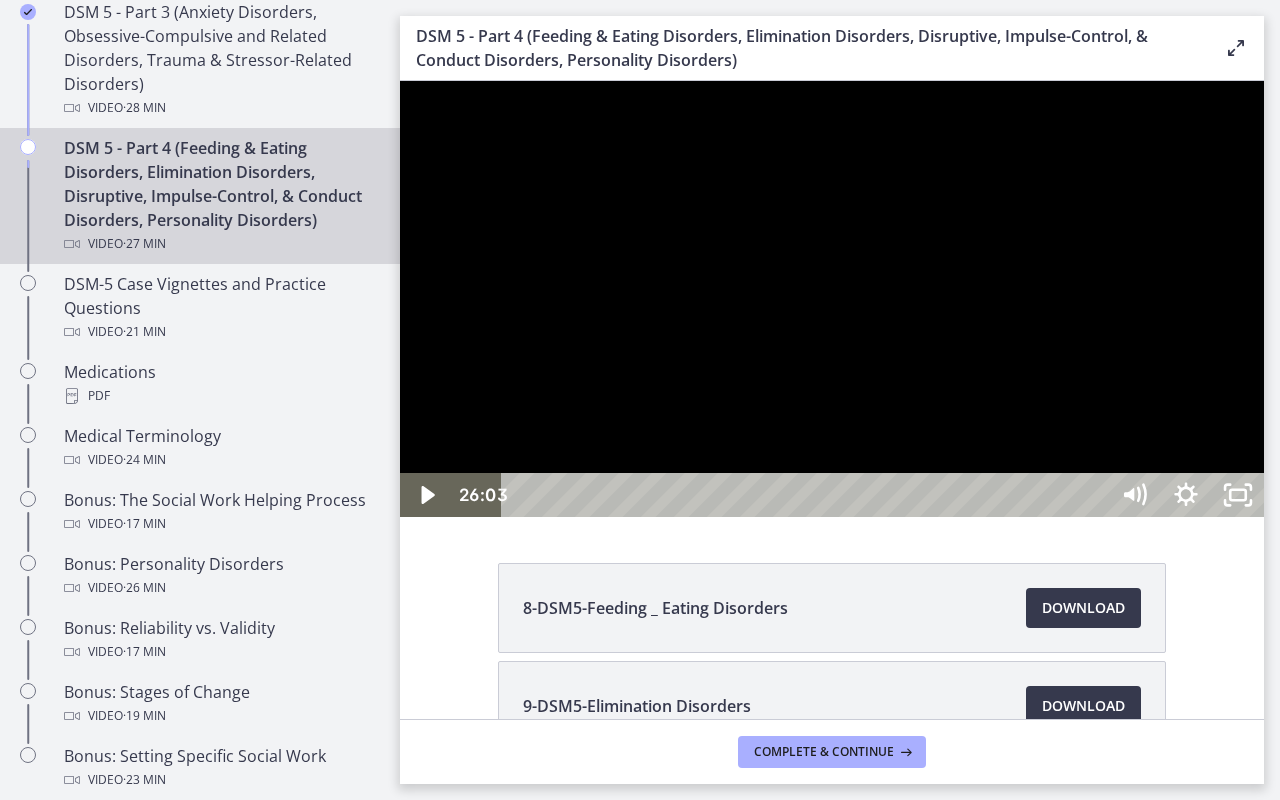click at bounding box center [832, 299] 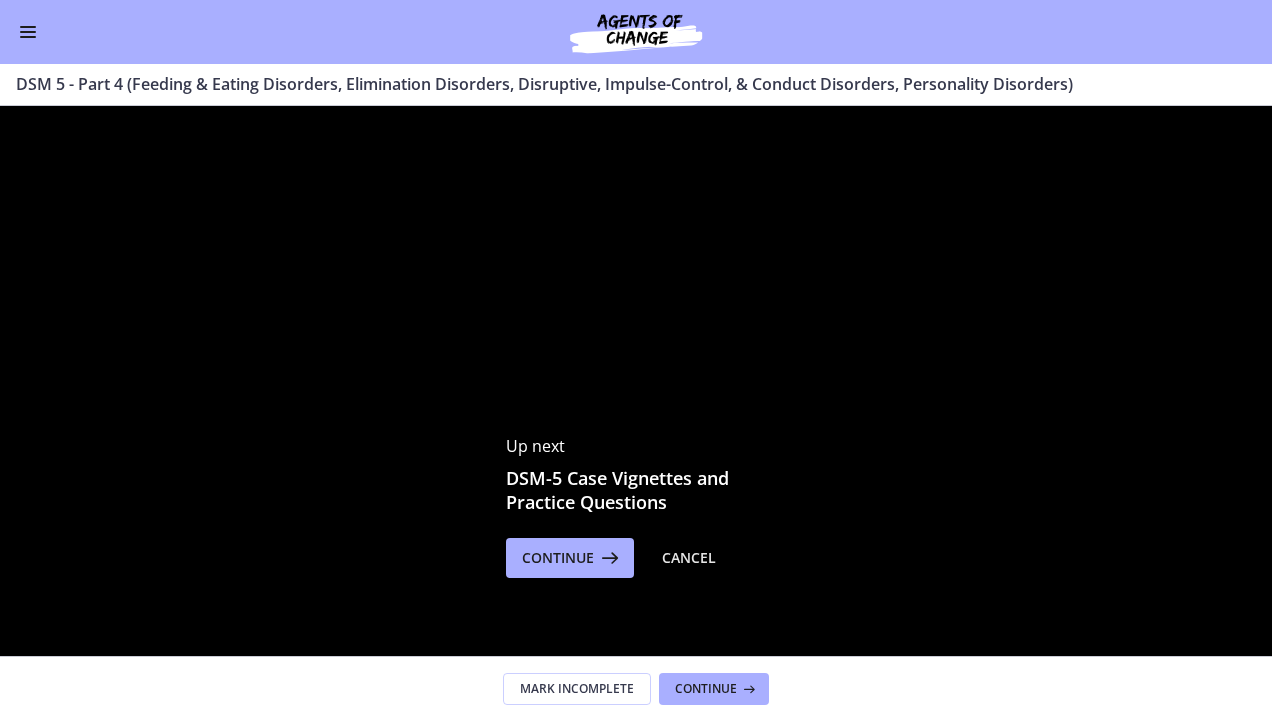 scroll, scrollTop: 1186, scrollLeft: 0, axis: vertical 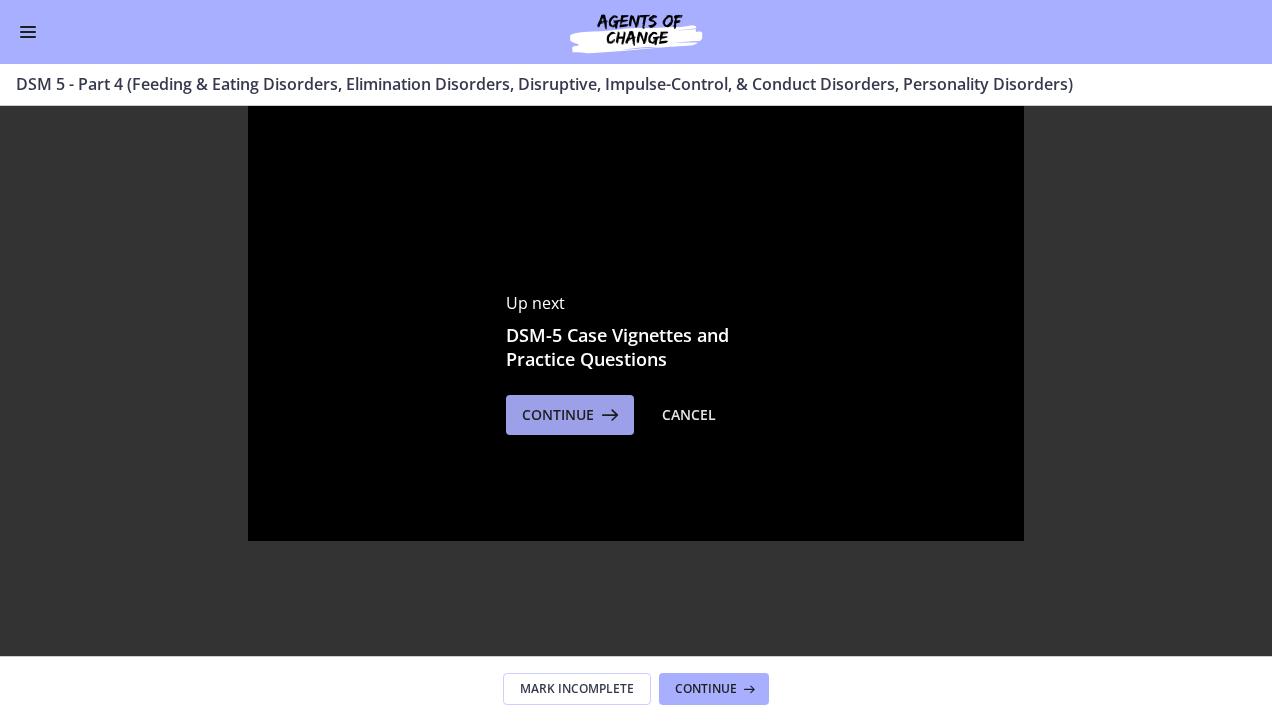 click at bounding box center [608, 415] 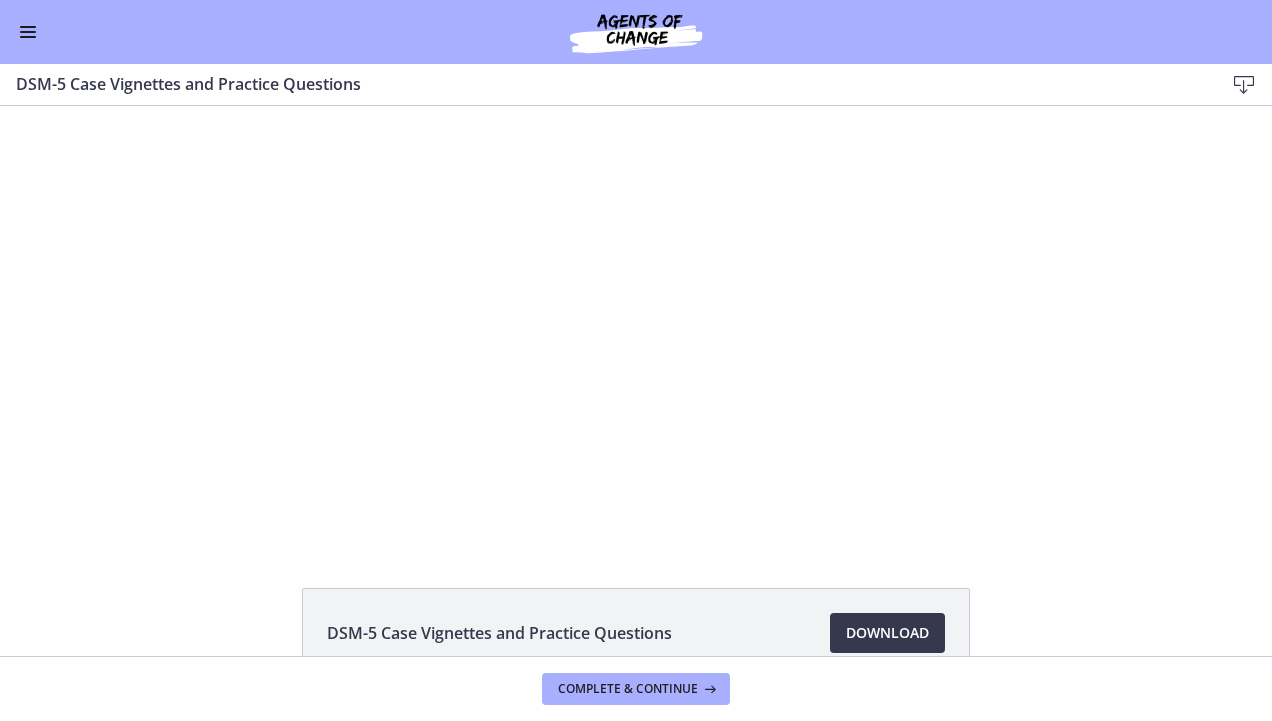 scroll, scrollTop: 0, scrollLeft: 0, axis: both 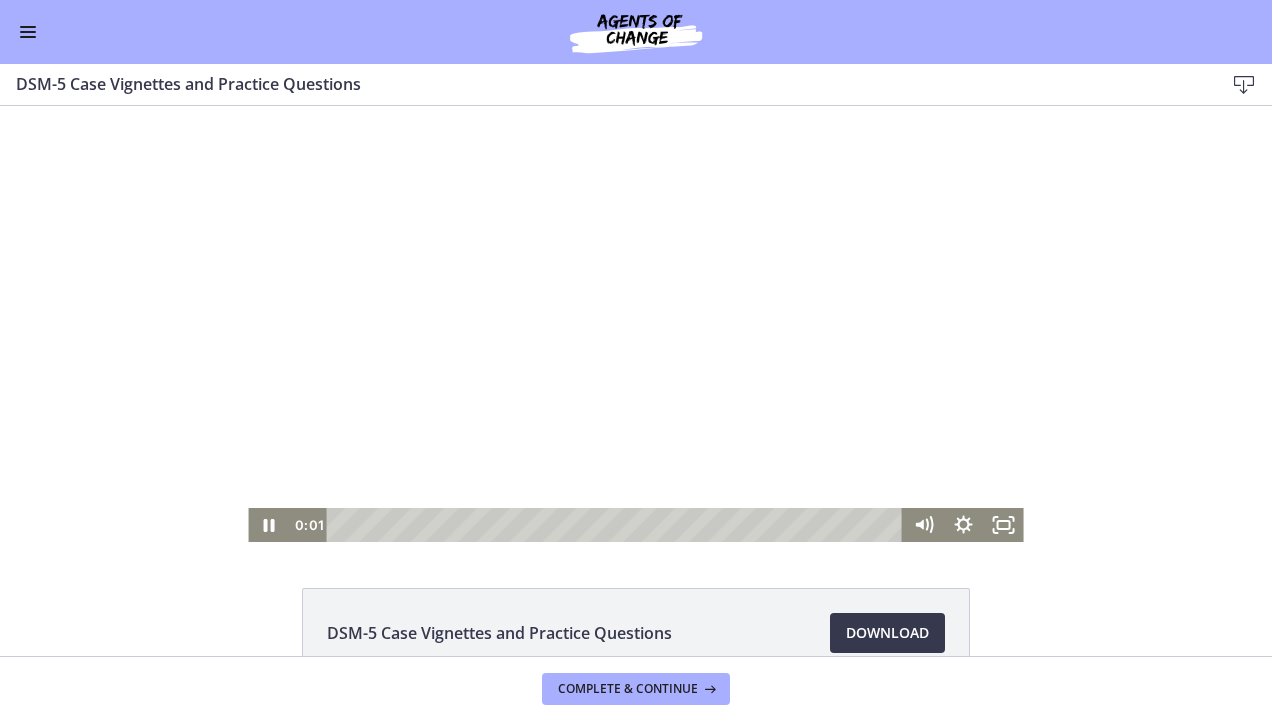 click at bounding box center [635, 324] 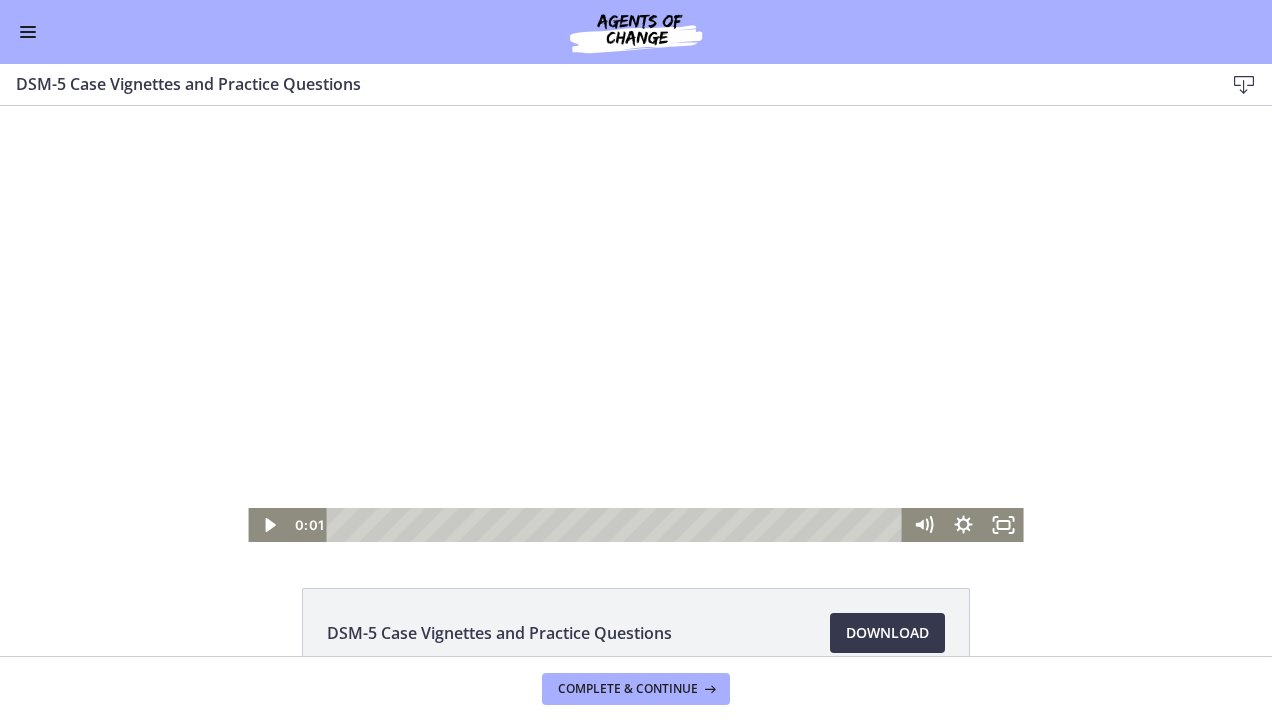 click at bounding box center (635, 324) 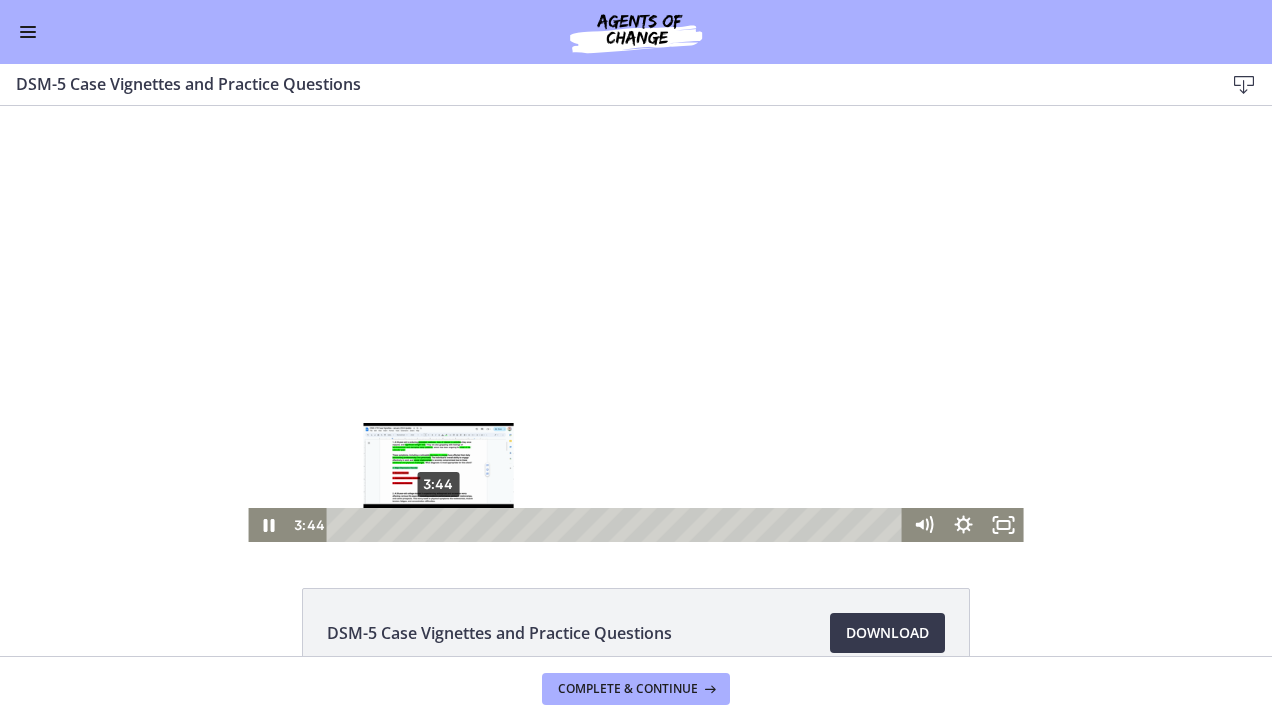 click on "3:44" at bounding box center [617, 525] 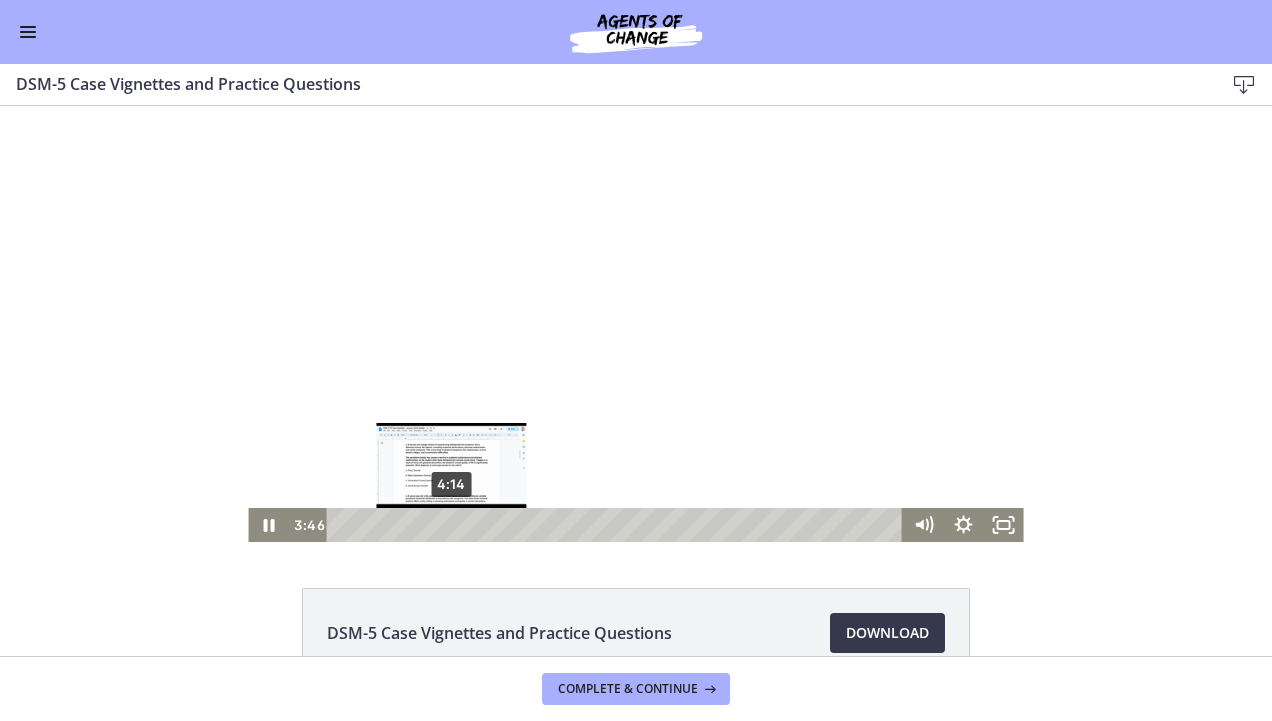 click on "4:14" at bounding box center [617, 525] 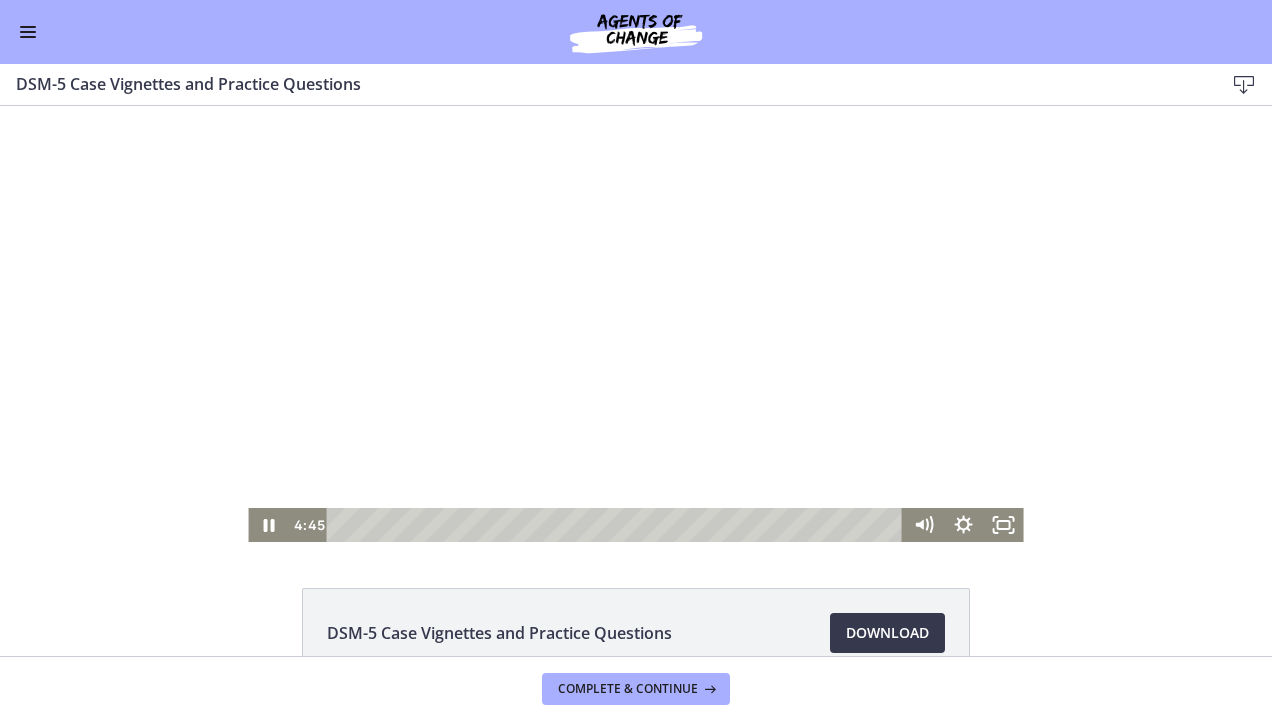 click at bounding box center (635, 324) 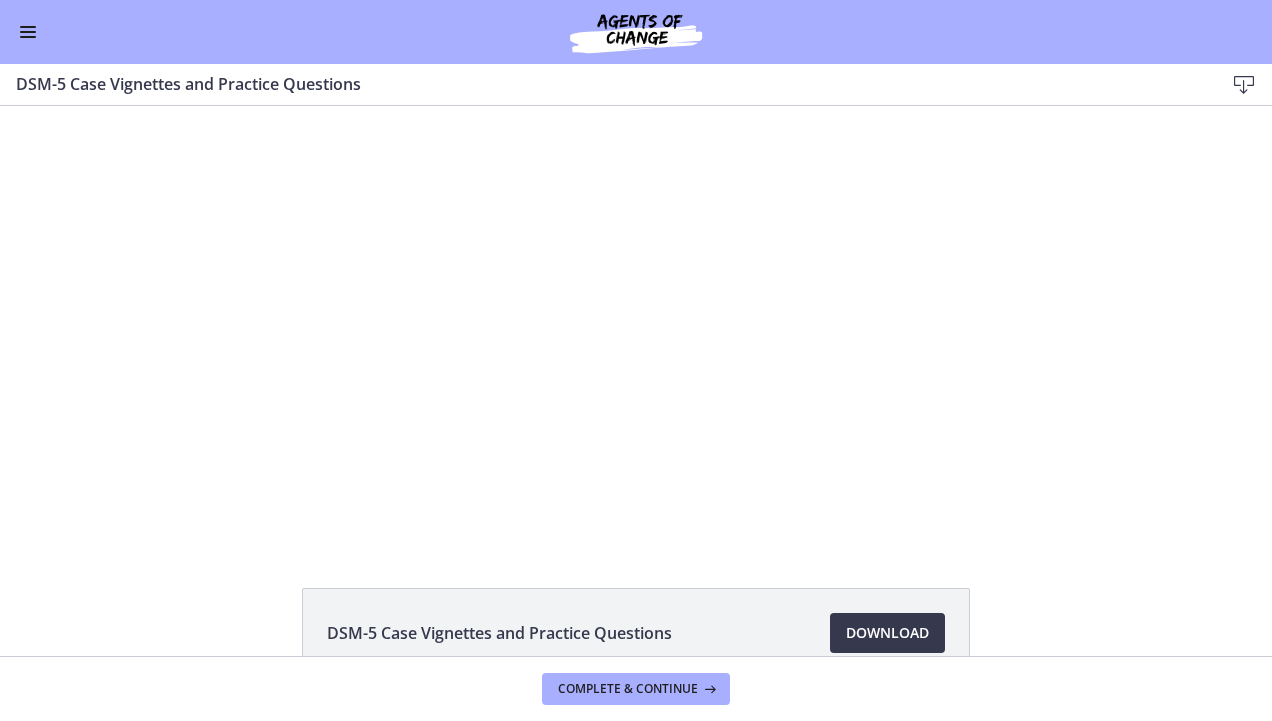 click at bounding box center [635, 324] 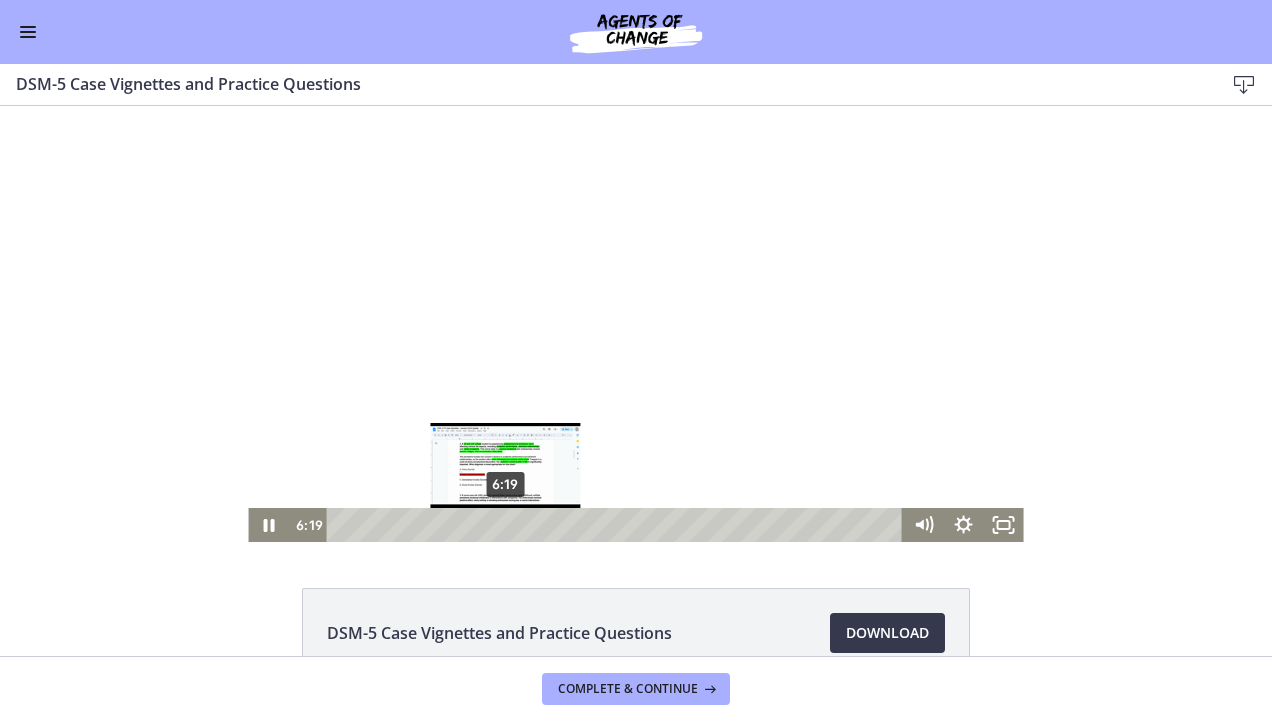 click on "6:19" at bounding box center (617, 525) 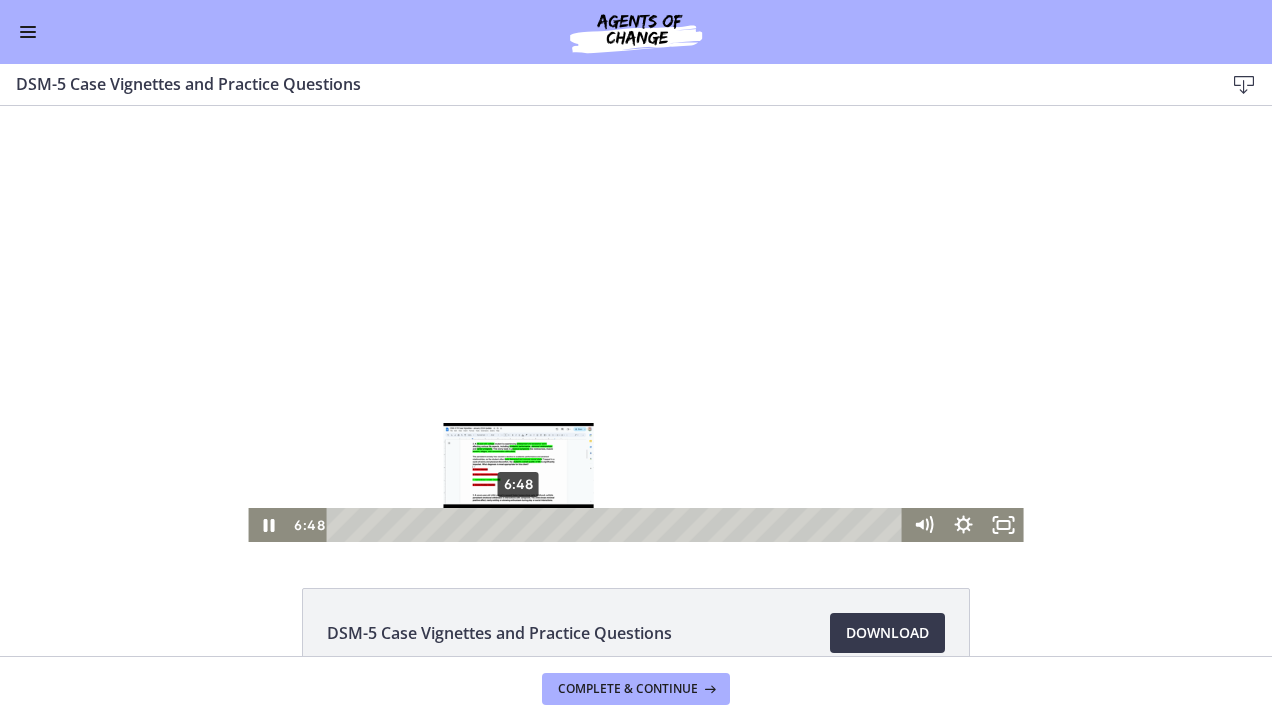 click on "6:48" at bounding box center (617, 525) 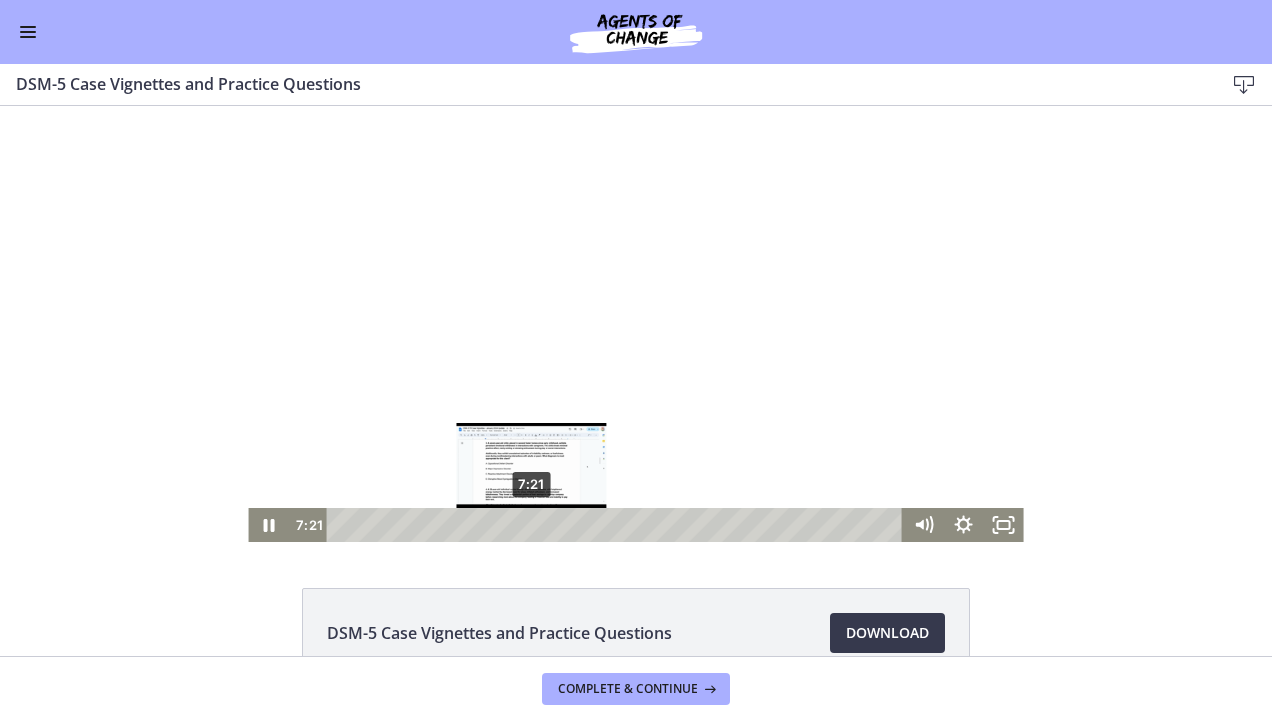 click on "7:21" at bounding box center (617, 525) 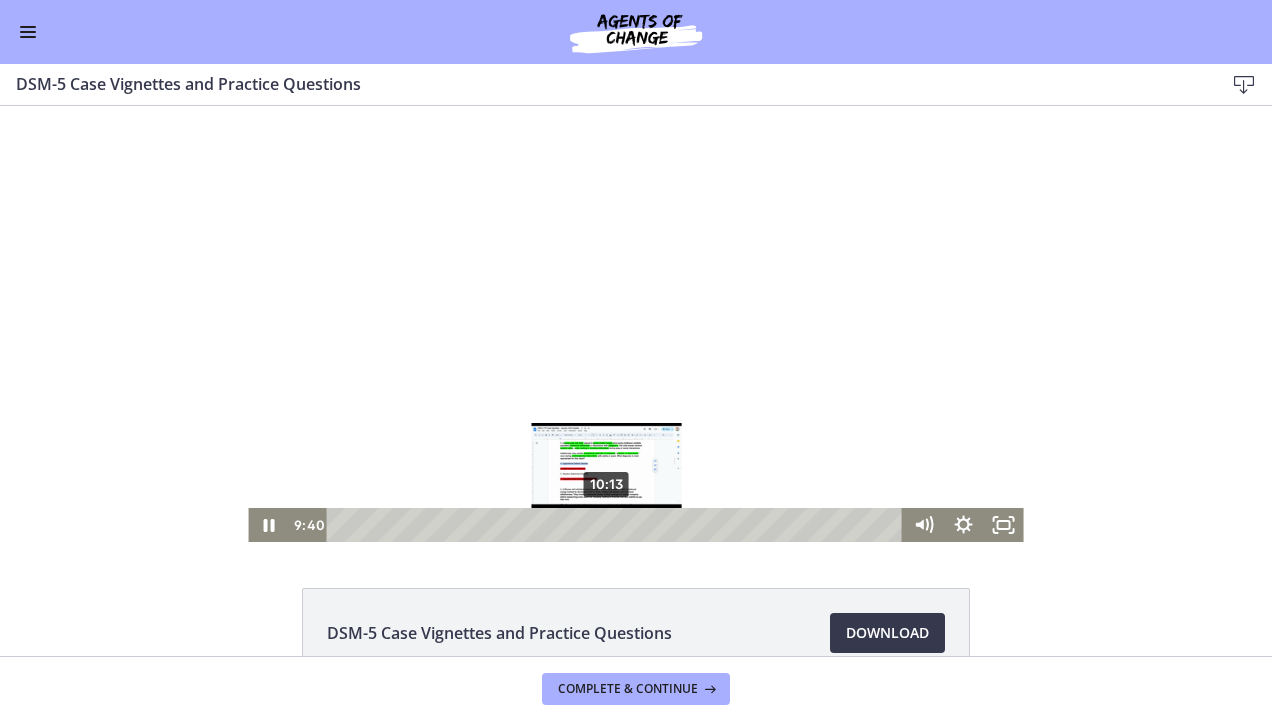 click on "10:13" at bounding box center [617, 525] 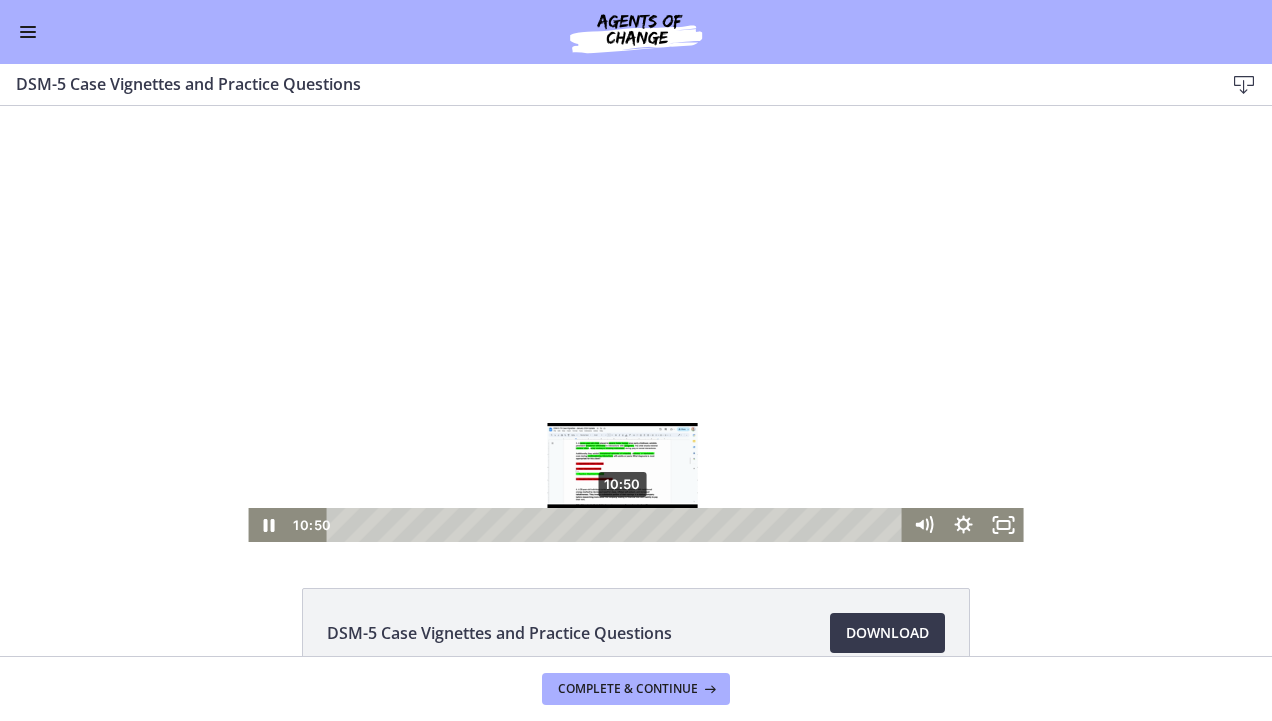click on "10:50" at bounding box center (617, 525) 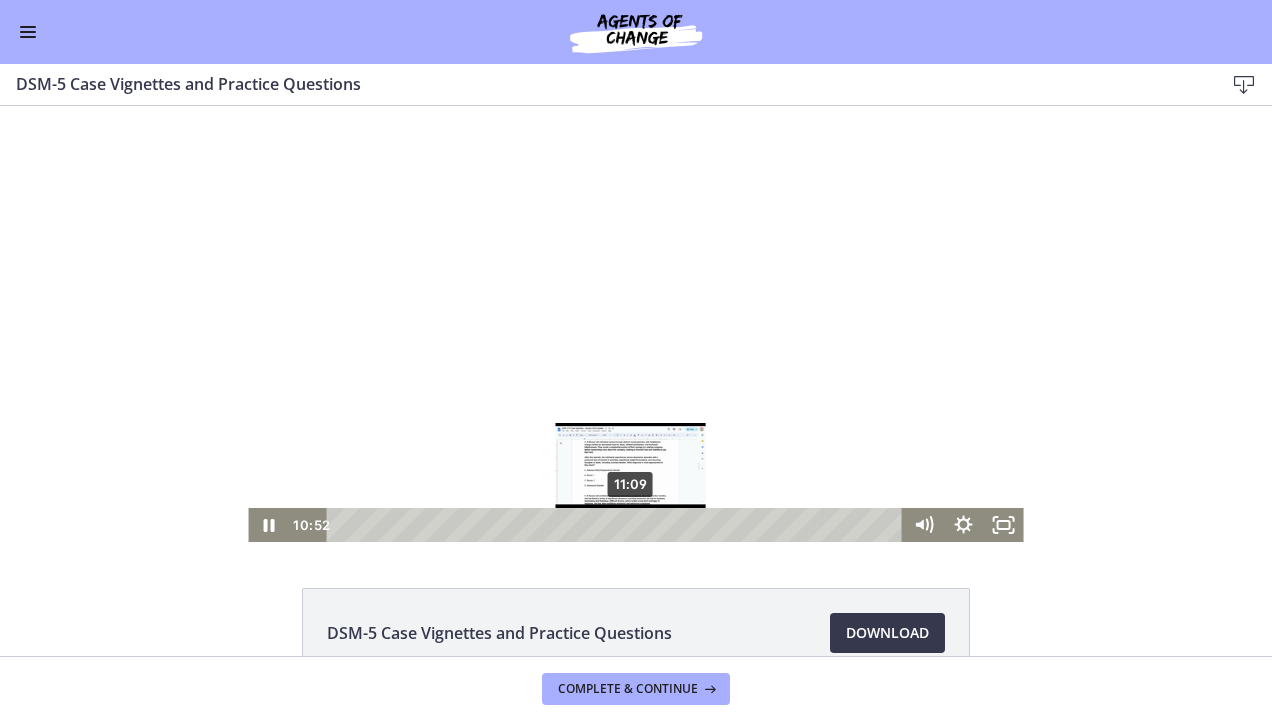 click on "11:09" at bounding box center (617, 525) 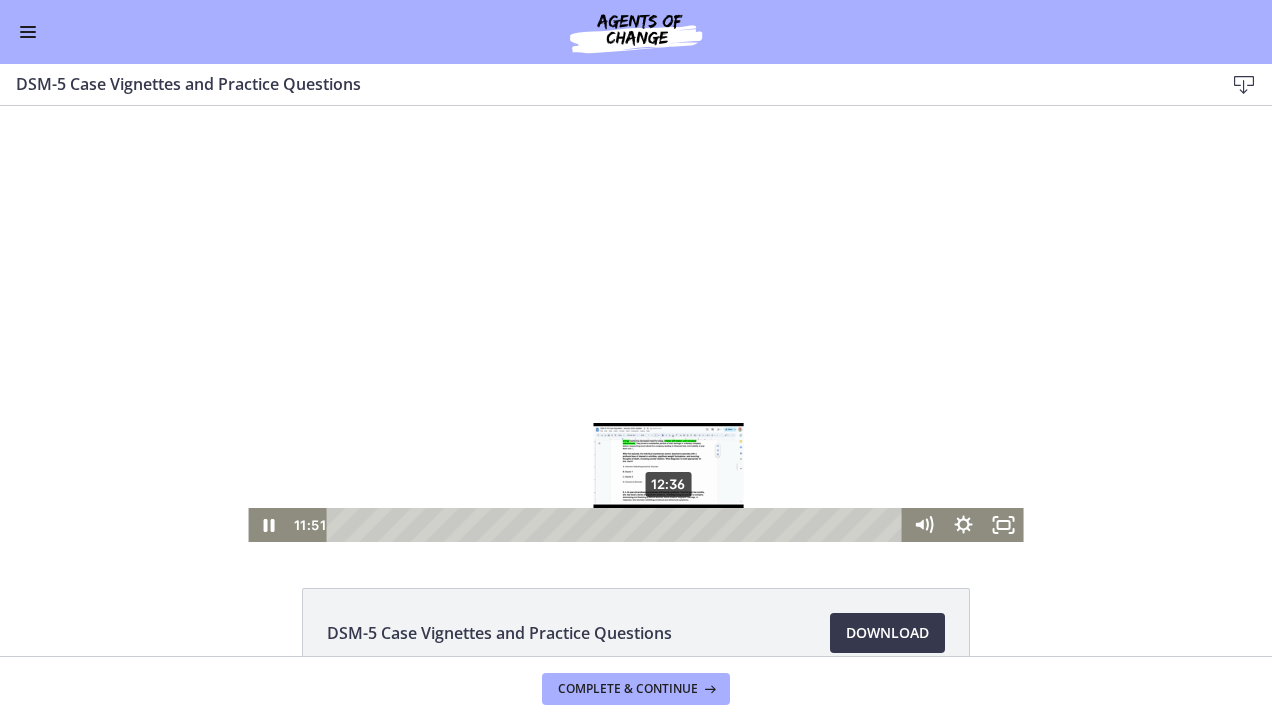 click on "12:36" at bounding box center [617, 525] 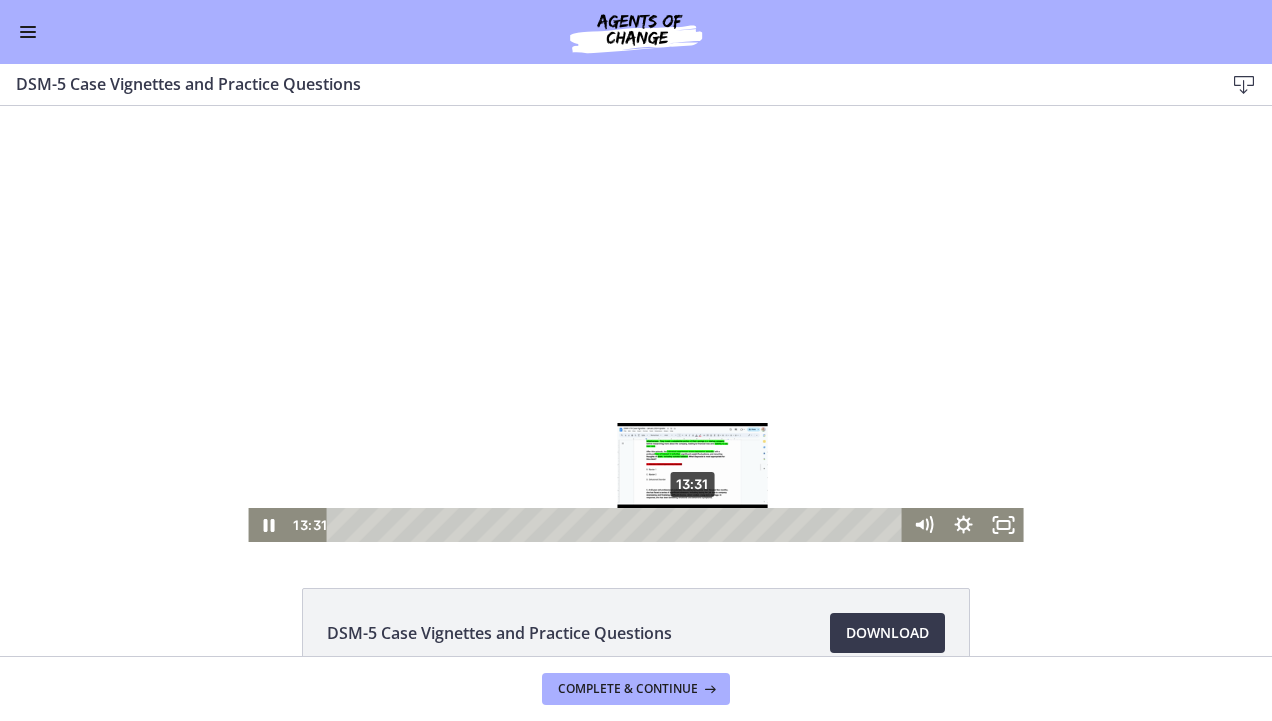 click on "13:31" at bounding box center [617, 525] 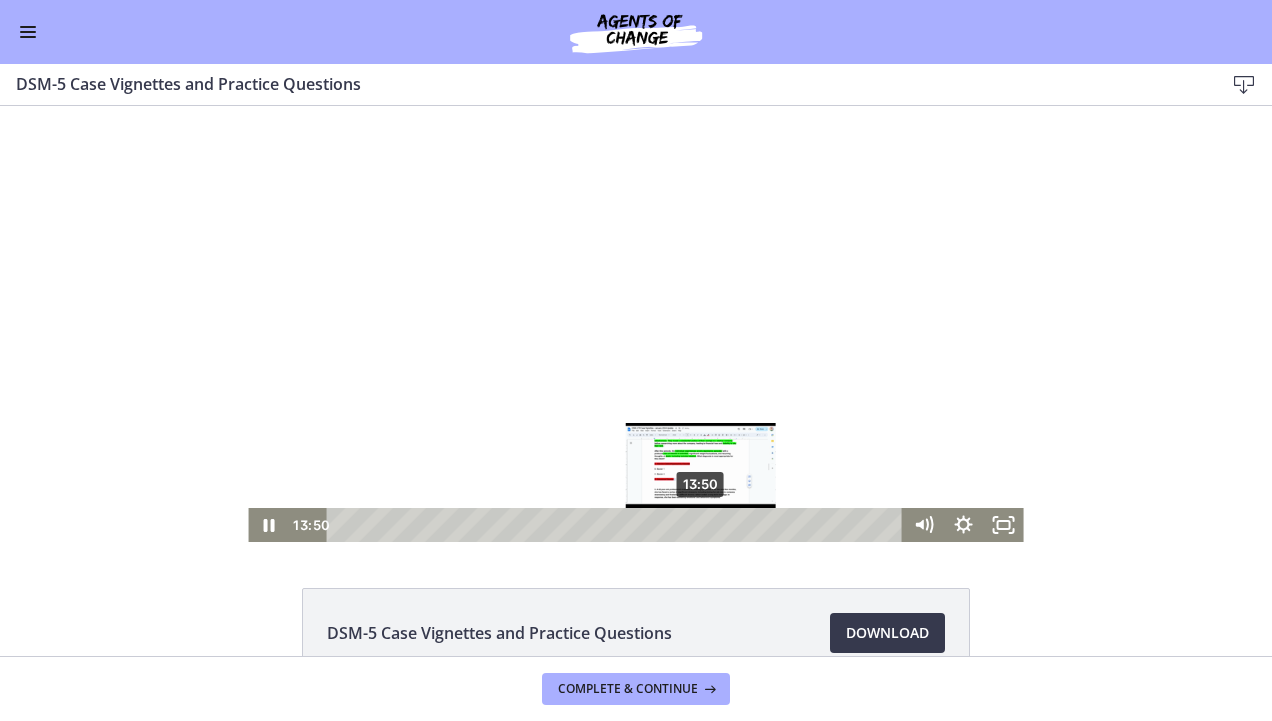click on "13:50" at bounding box center (617, 525) 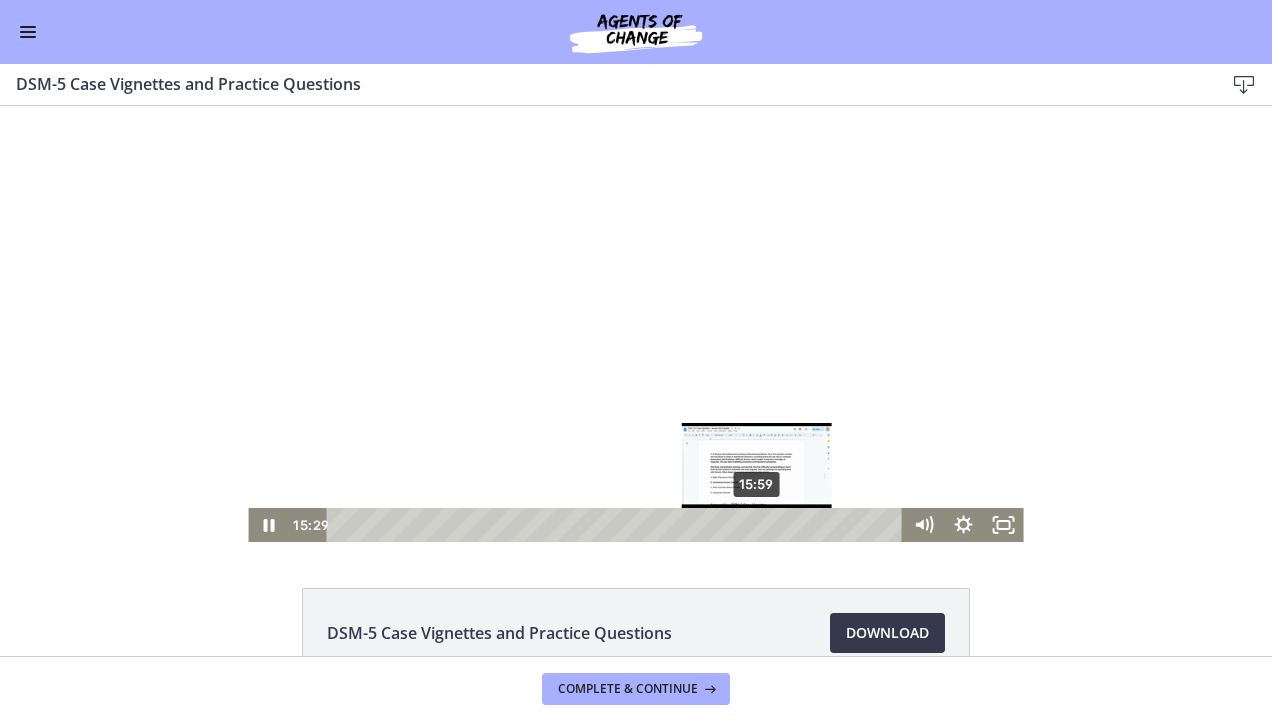 click on "15:59" at bounding box center (617, 525) 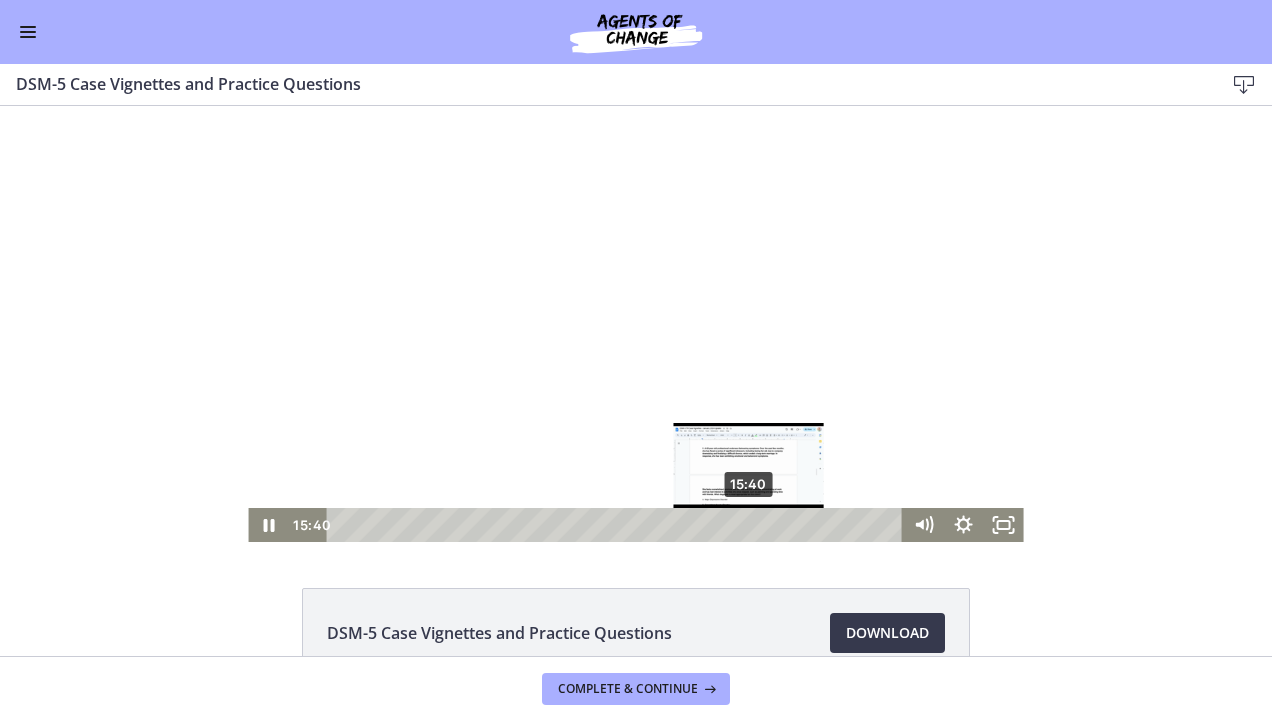 click on "15:40" at bounding box center (617, 525) 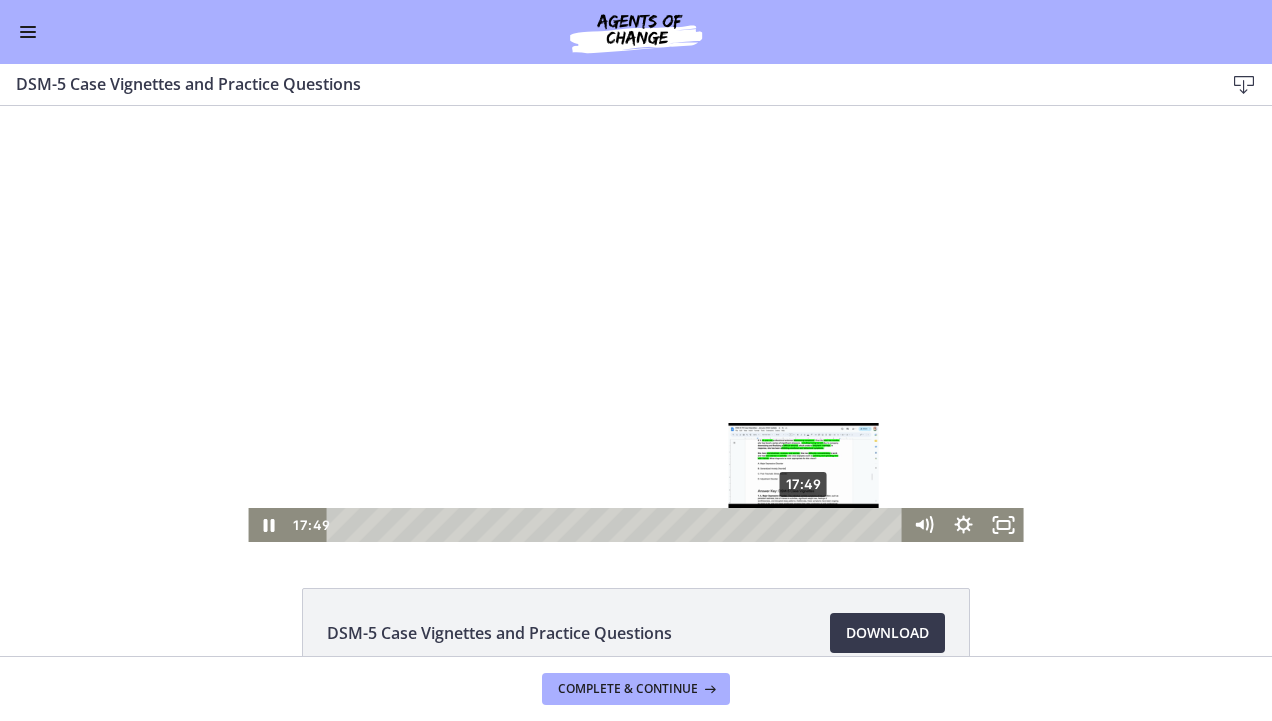 click on "17:49" at bounding box center [617, 525] 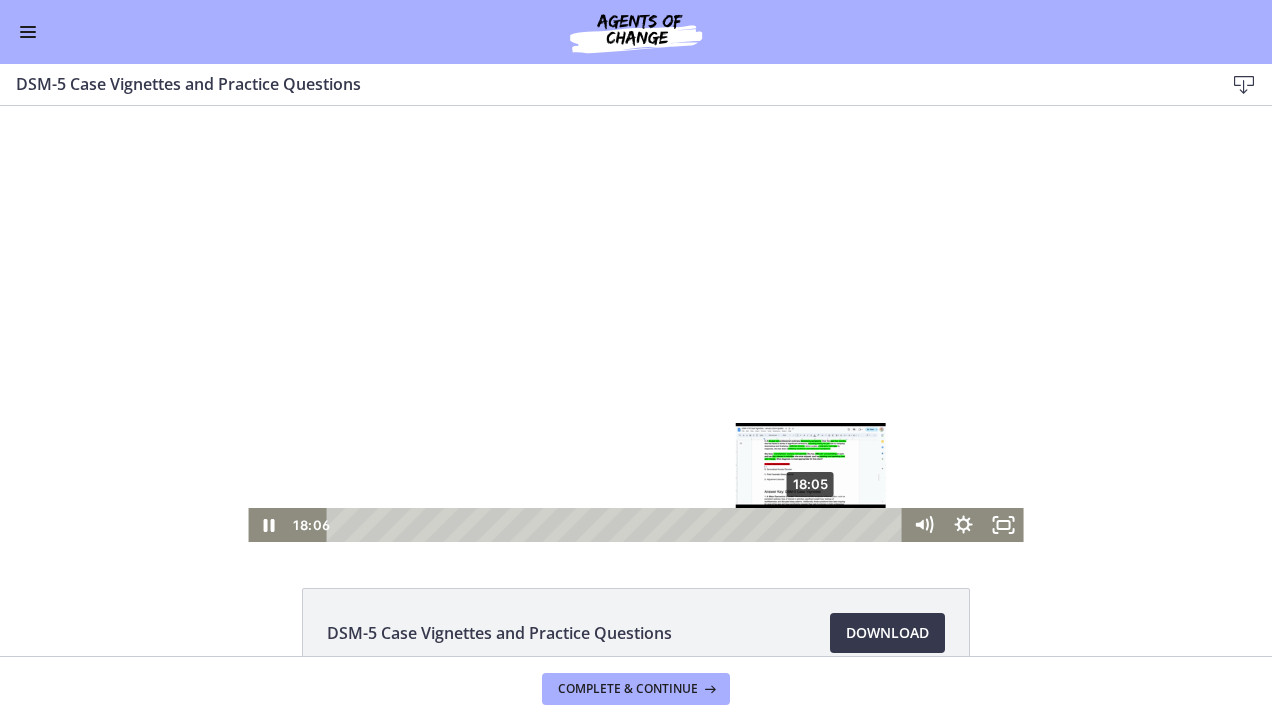 click on "18:05" at bounding box center [617, 525] 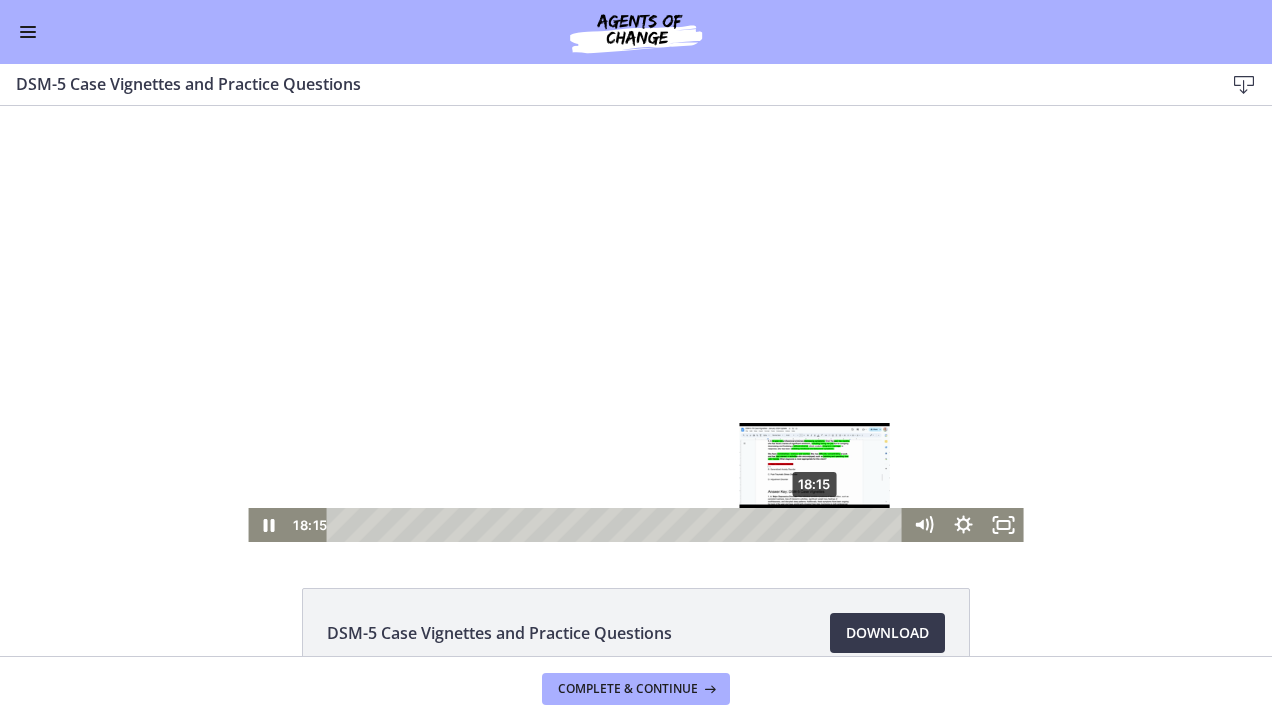 click at bounding box center [814, 524] 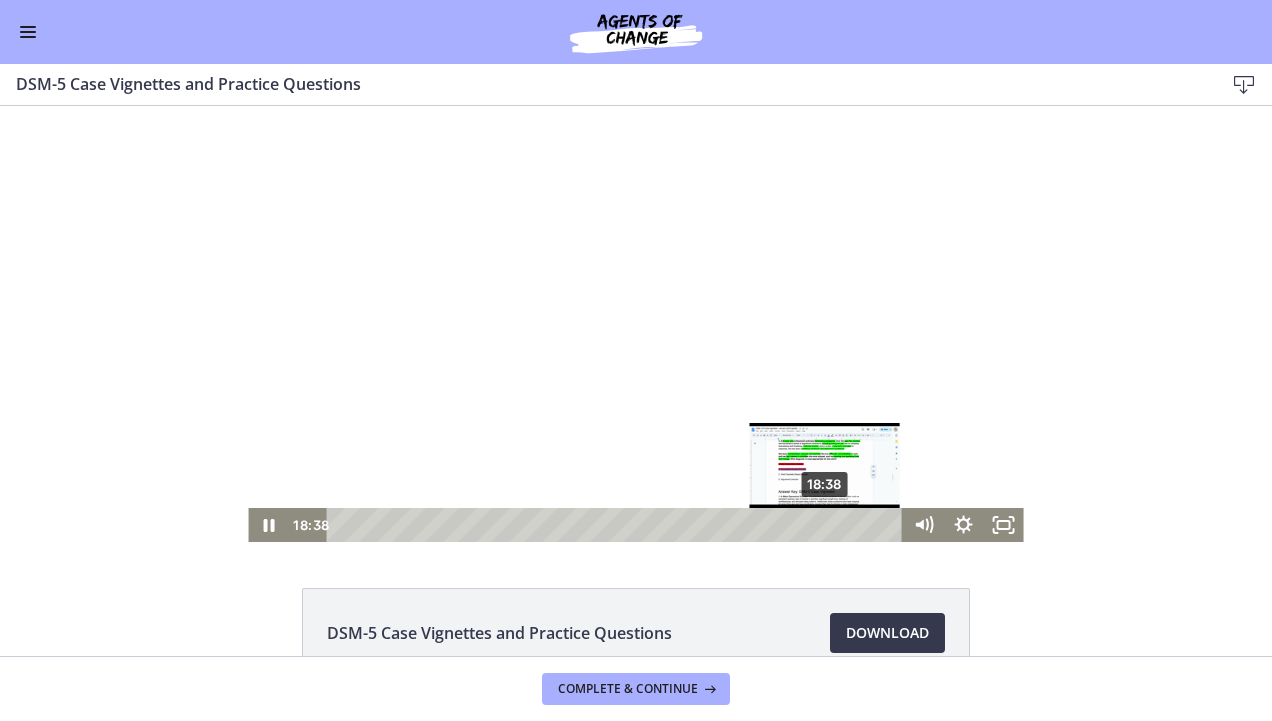 click on "18:38" at bounding box center [617, 525] 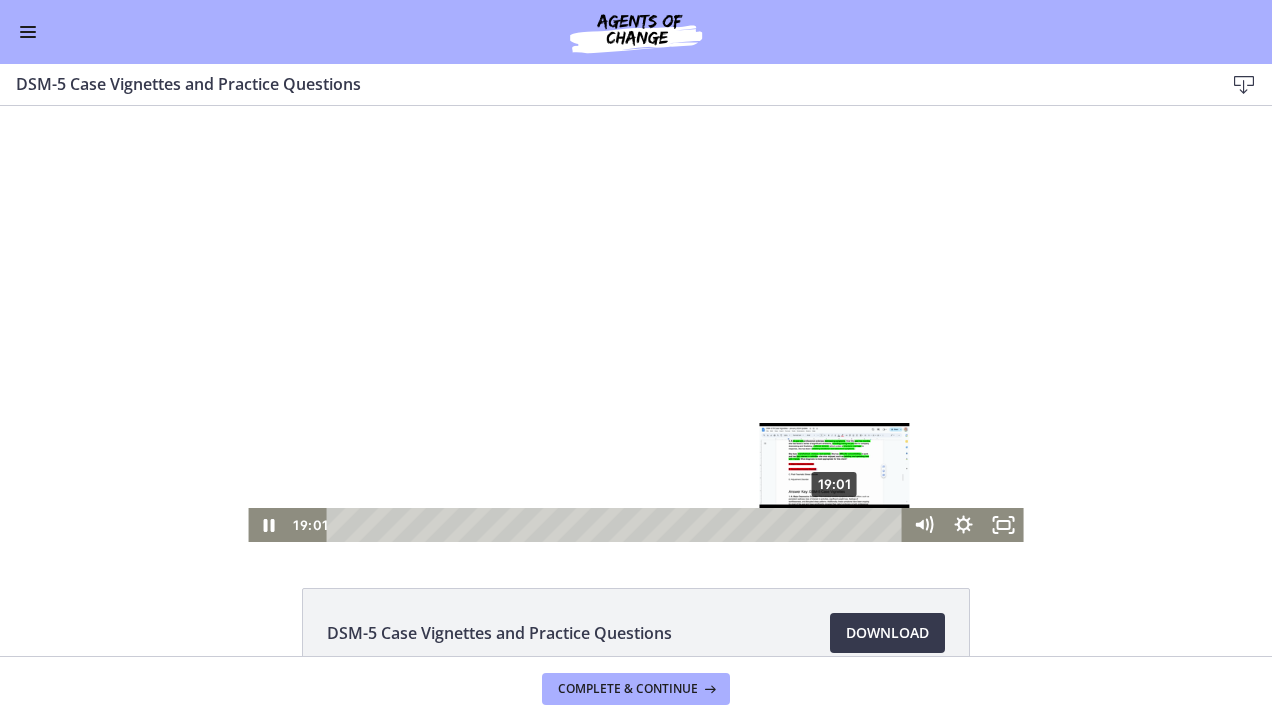 click on "19:01" at bounding box center [617, 525] 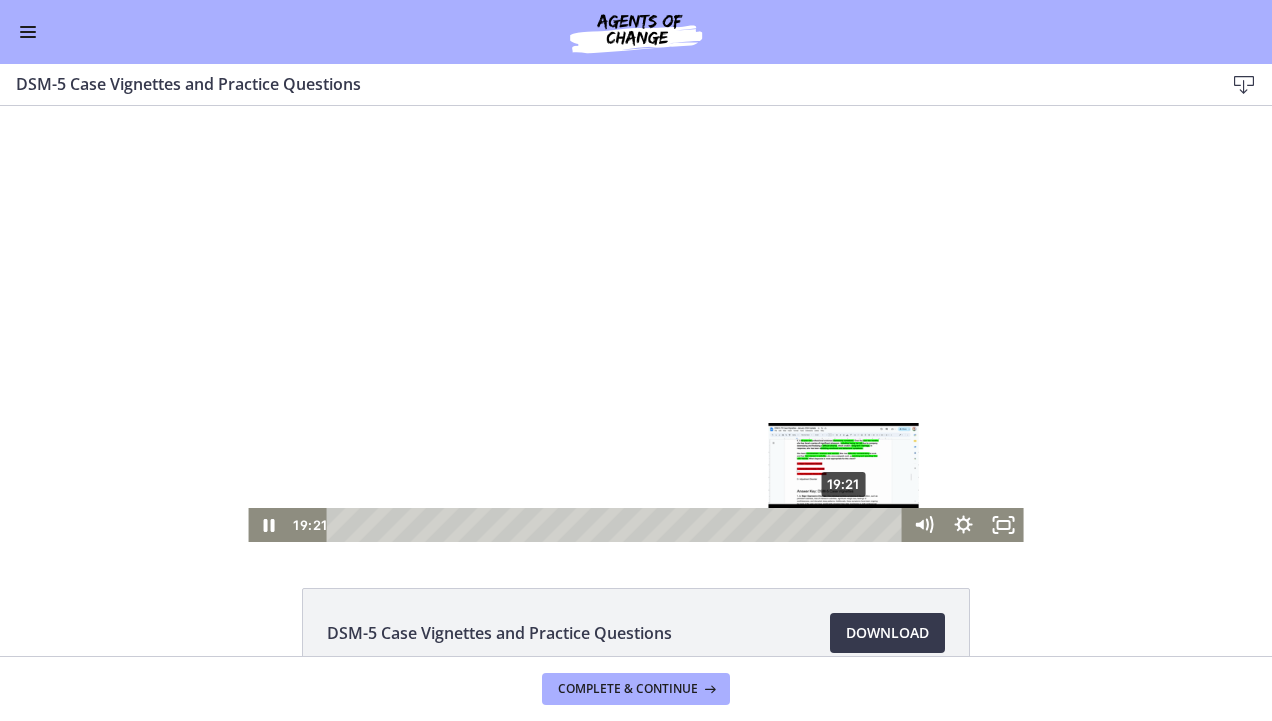 click on "19:21" at bounding box center [617, 525] 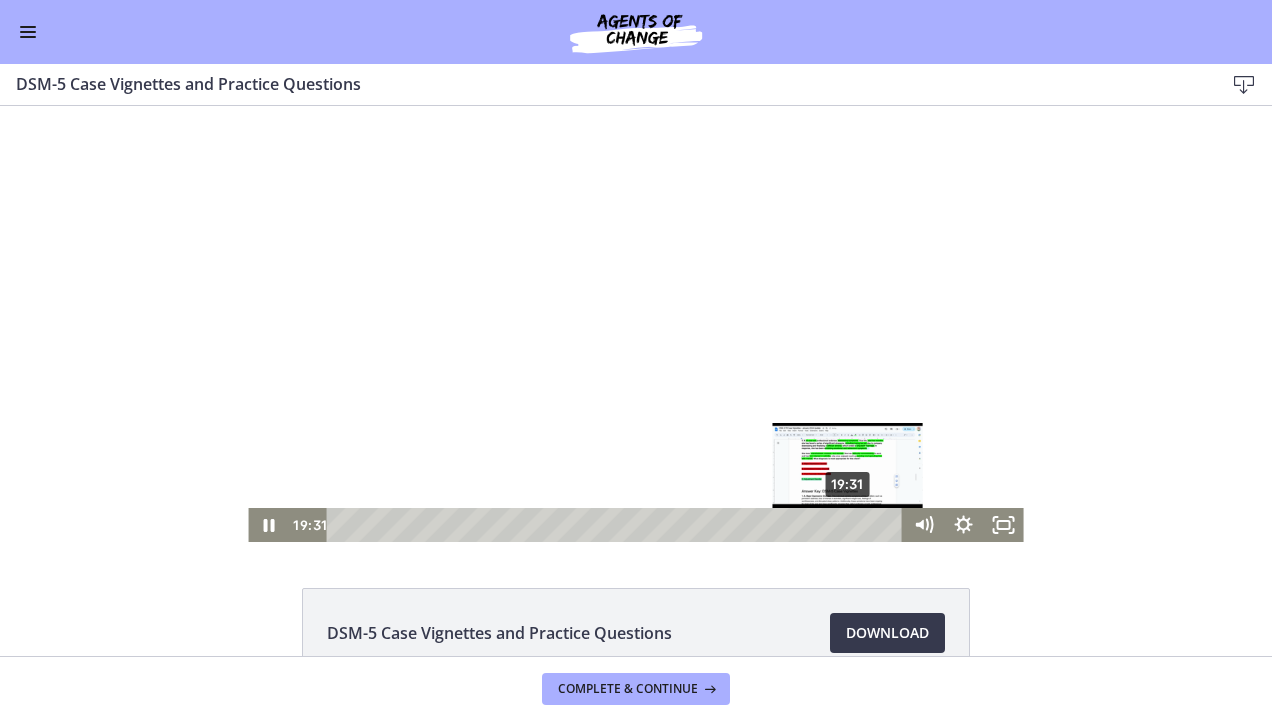 click on "19:31" at bounding box center (617, 525) 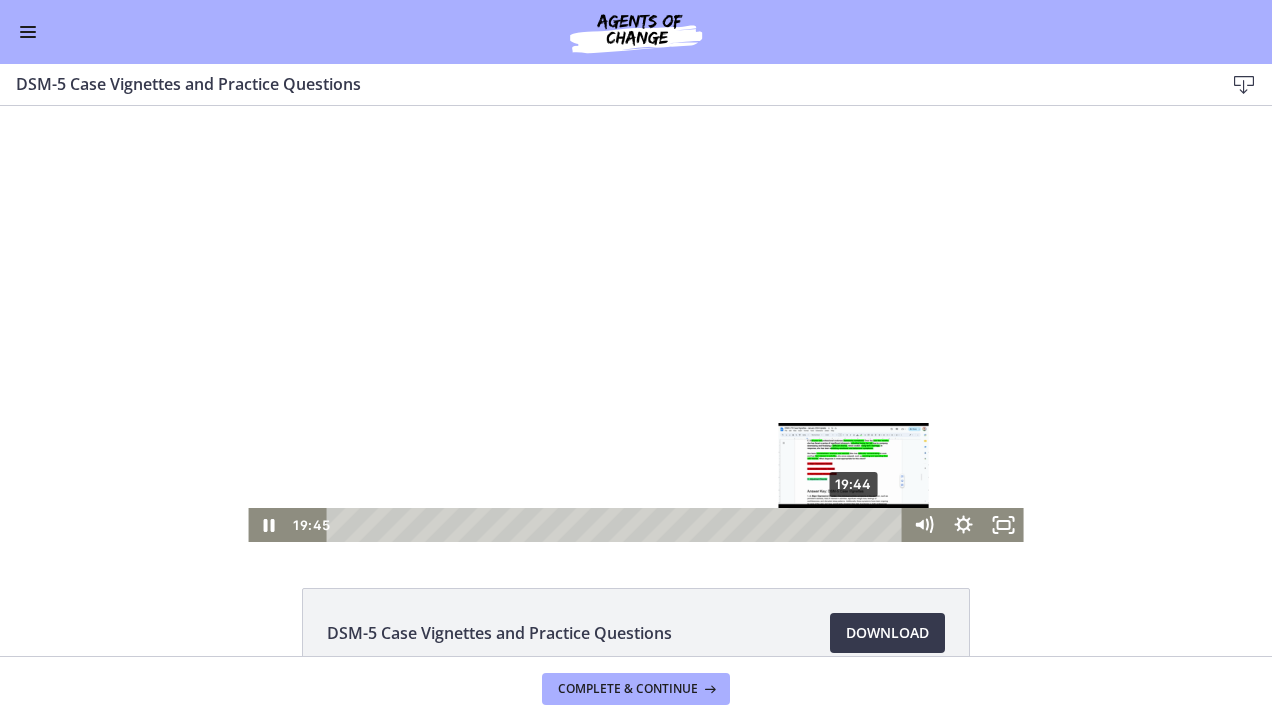 click on "19:44" at bounding box center (617, 525) 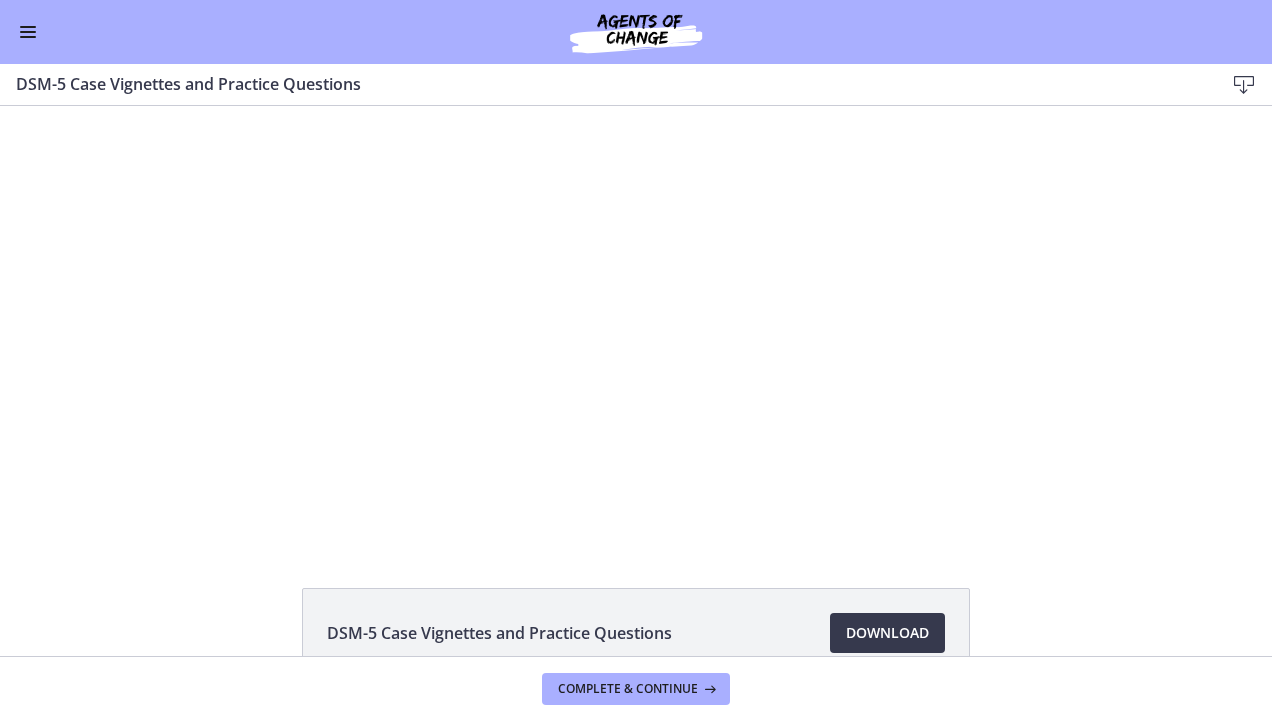 click at bounding box center [28, 32] 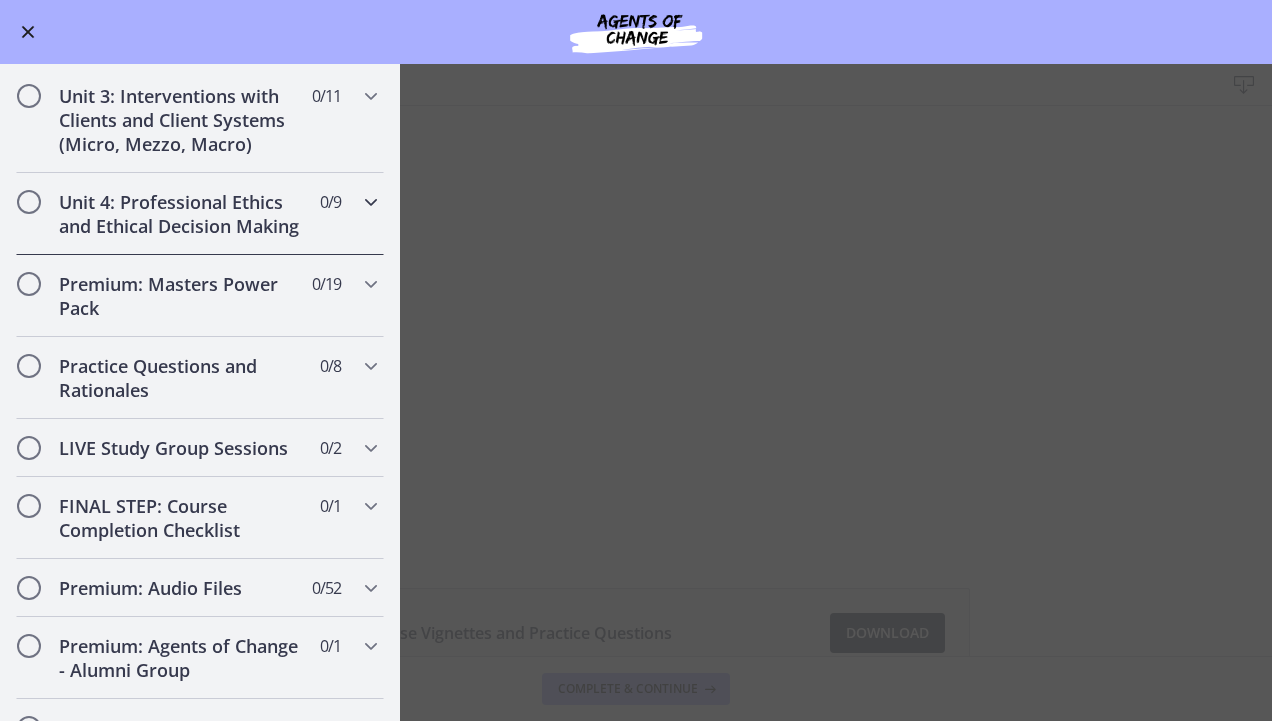 scroll, scrollTop: 1902, scrollLeft: 0, axis: vertical 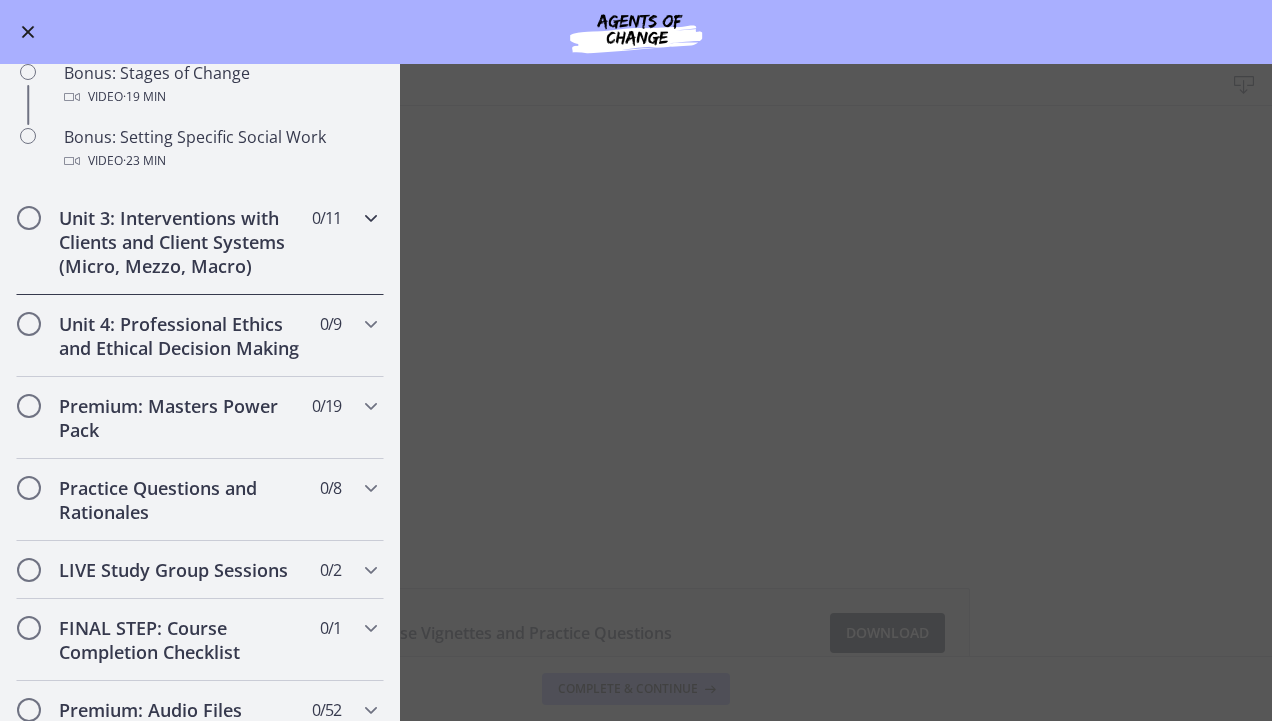 click at bounding box center [371, 218] 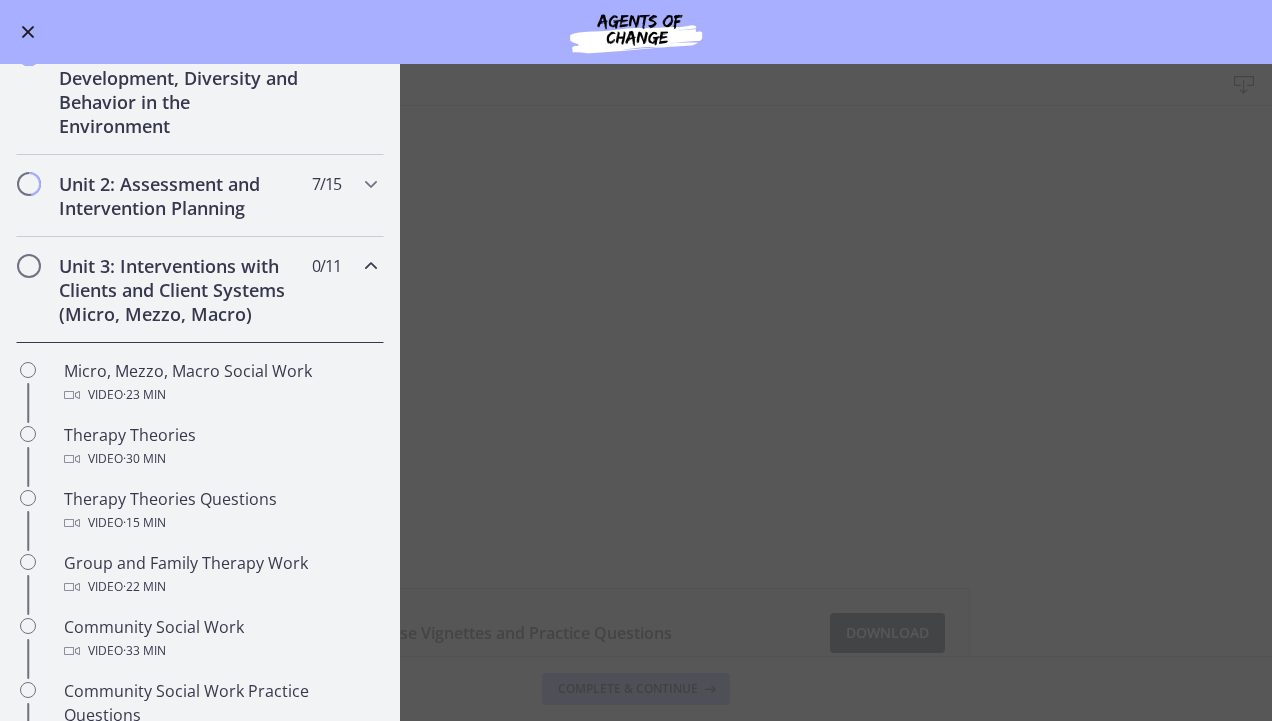 scroll, scrollTop: 456, scrollLeft: 0, axis: vertical 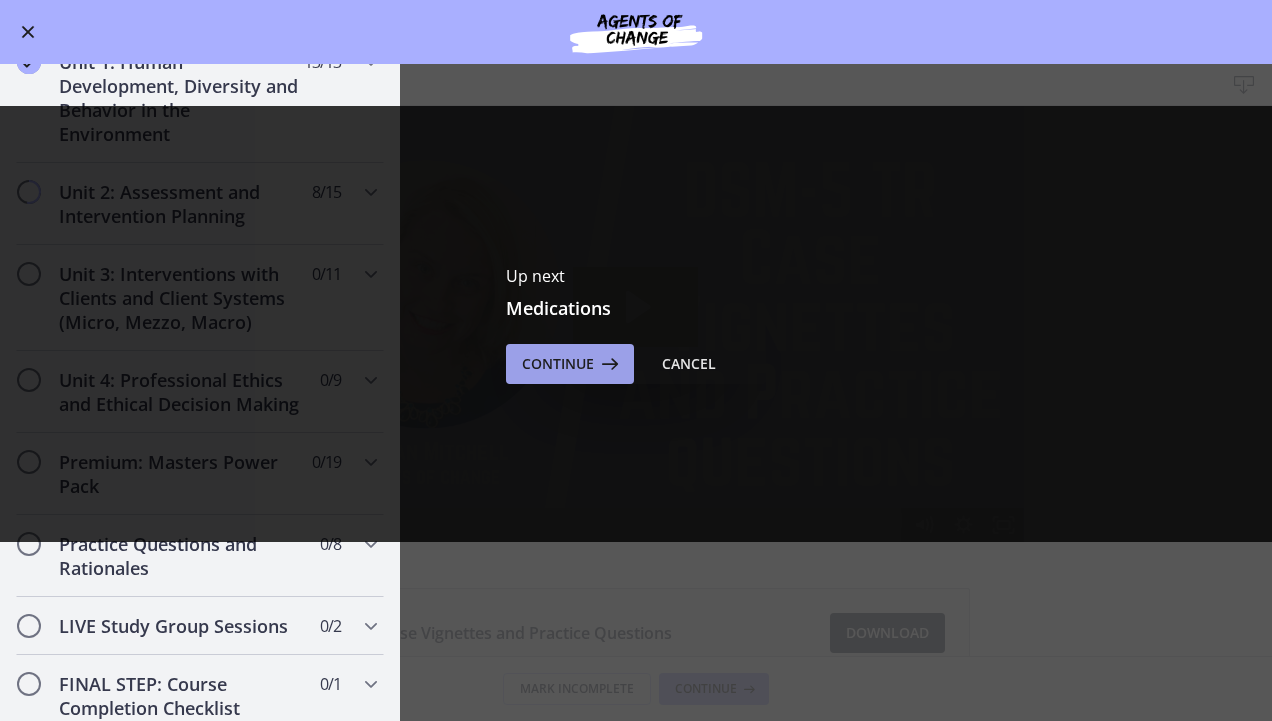 click on "Continue" at bounding box center (558, 364) 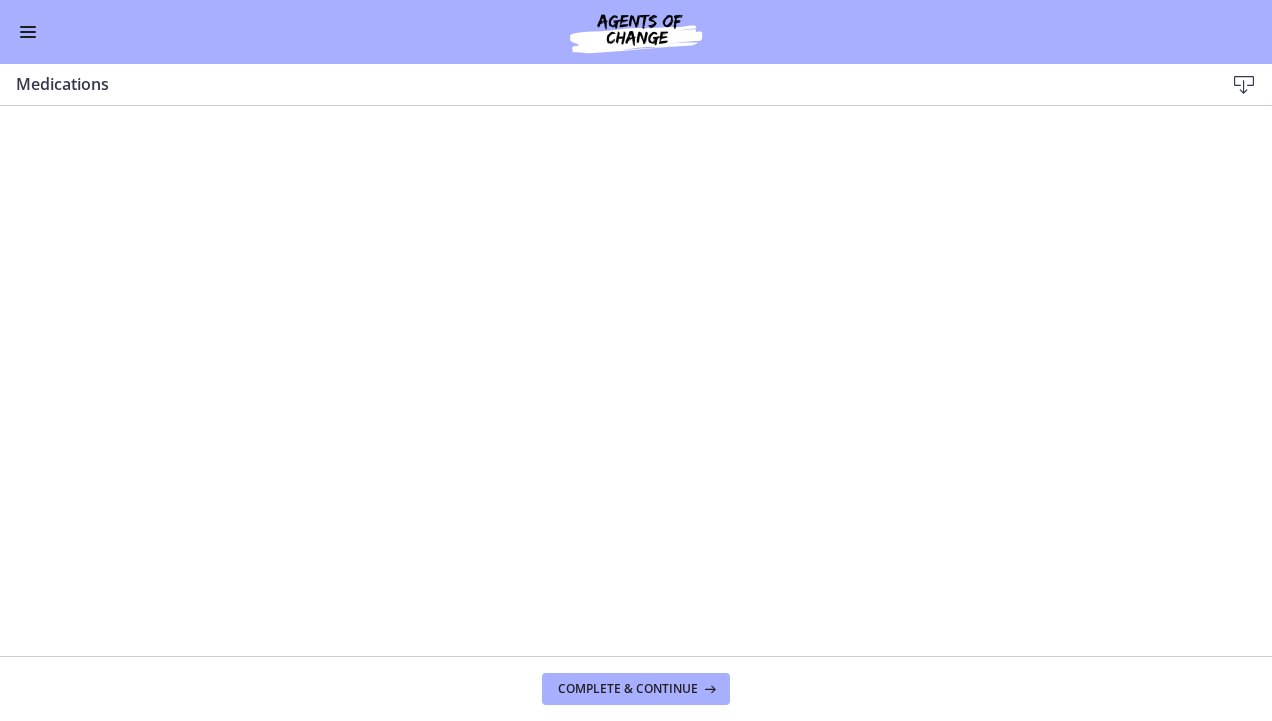 click at bounding box center (1244, 85) 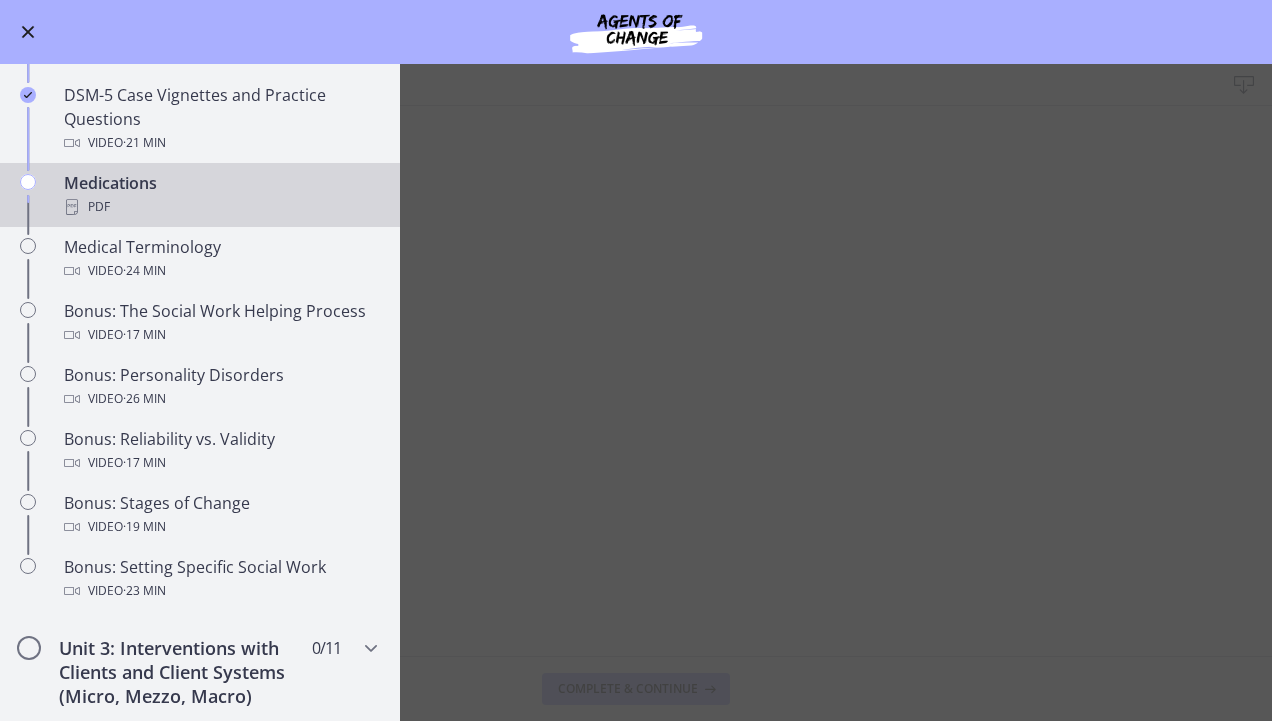scroll, scrollTop: 1302, scrollLeft: 0, axis: vertical 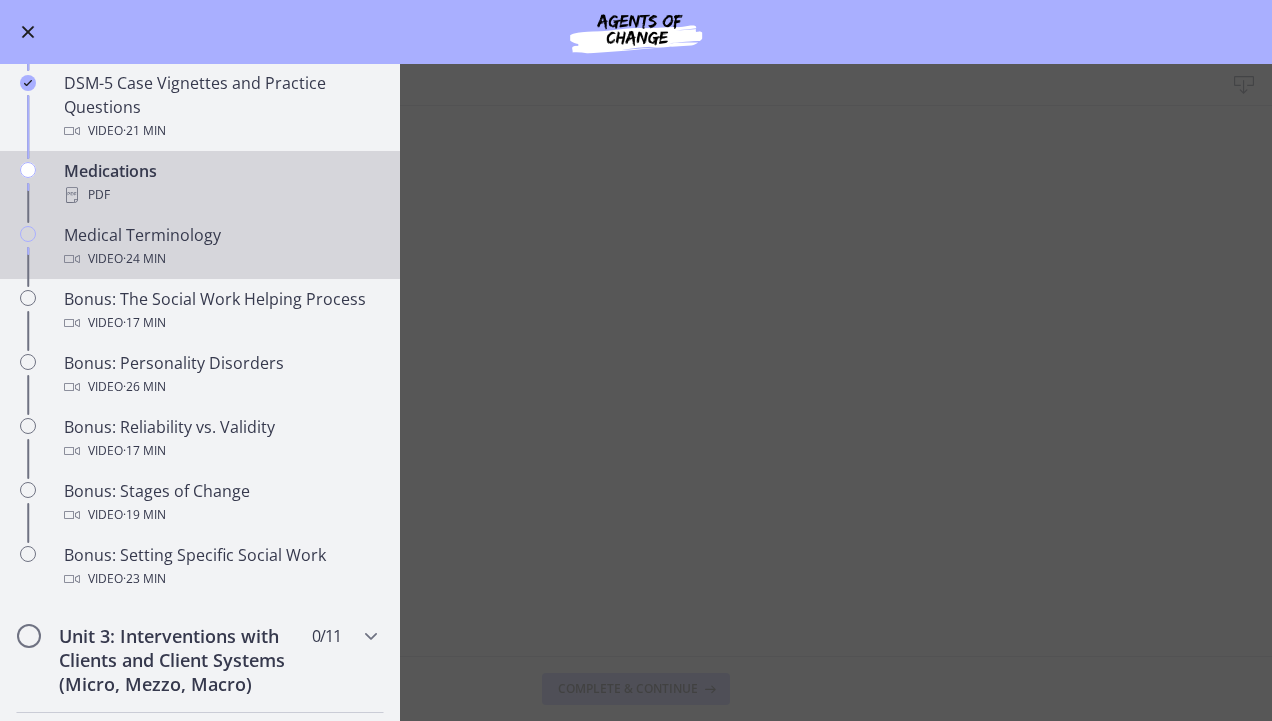 click on "·  24 min" at bounding box center [144, 259] 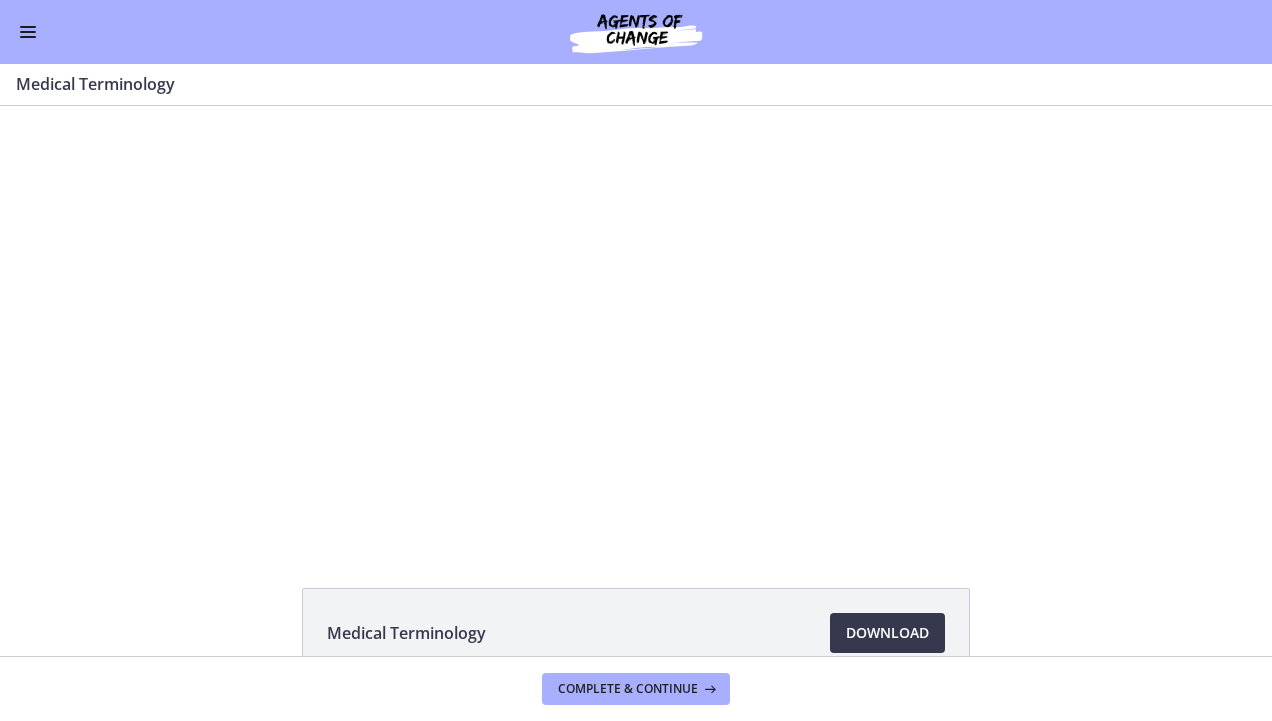 scroll, scrollTop: 0, scrollLeft: 0, axis: both 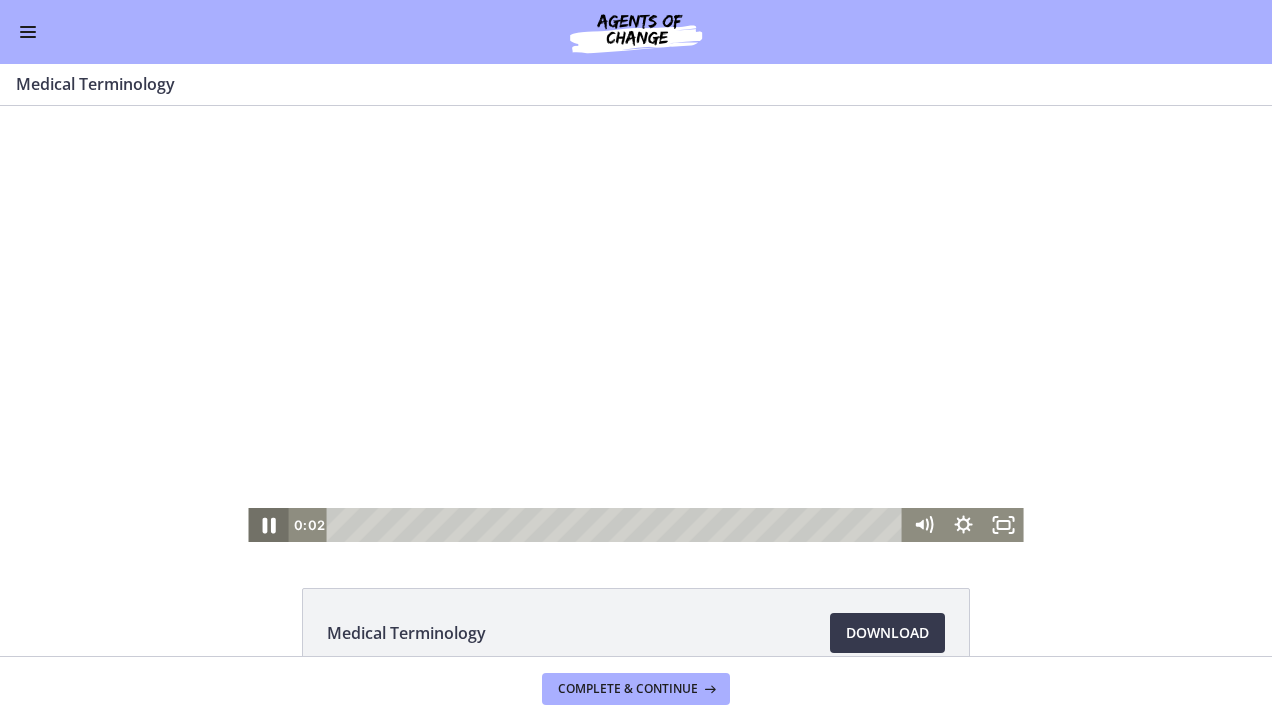 click 